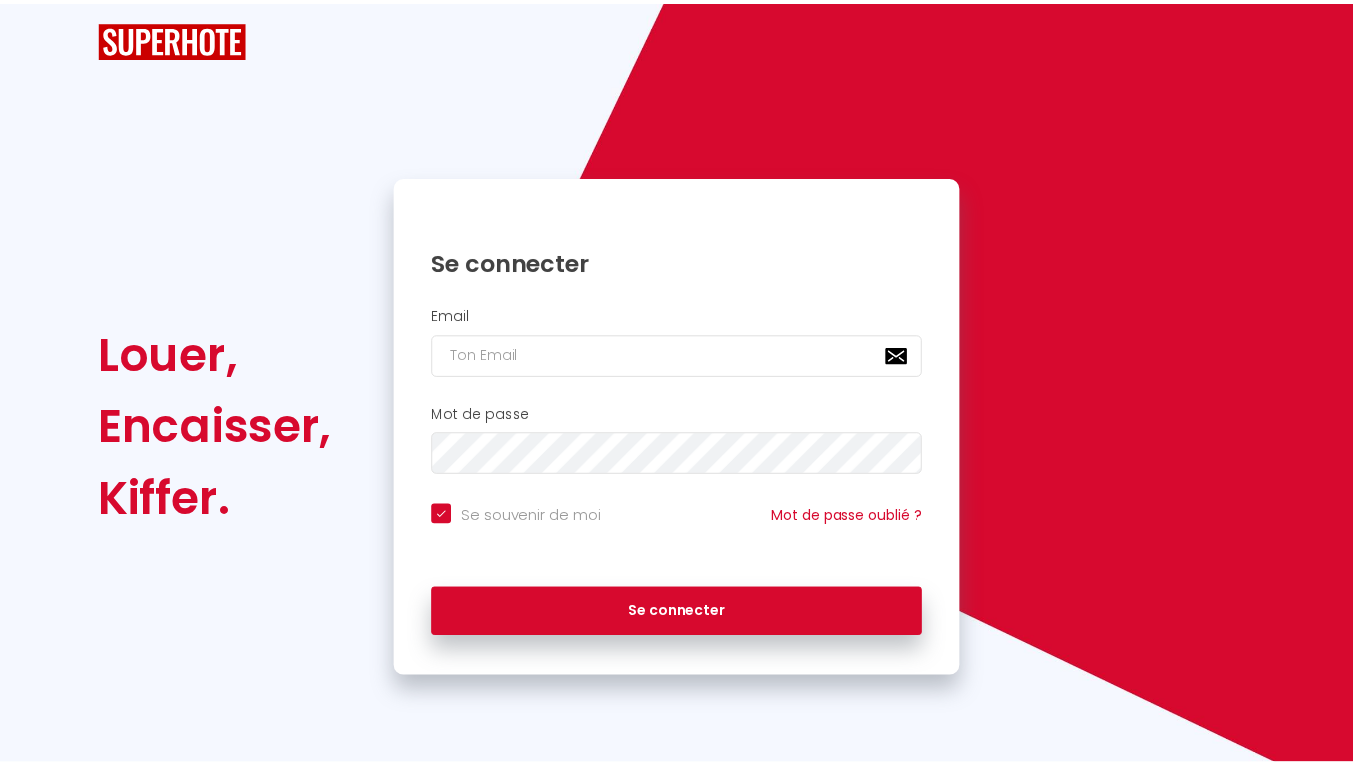 scroll, scrollTop: 0, scrollLeft: 0, axis: both 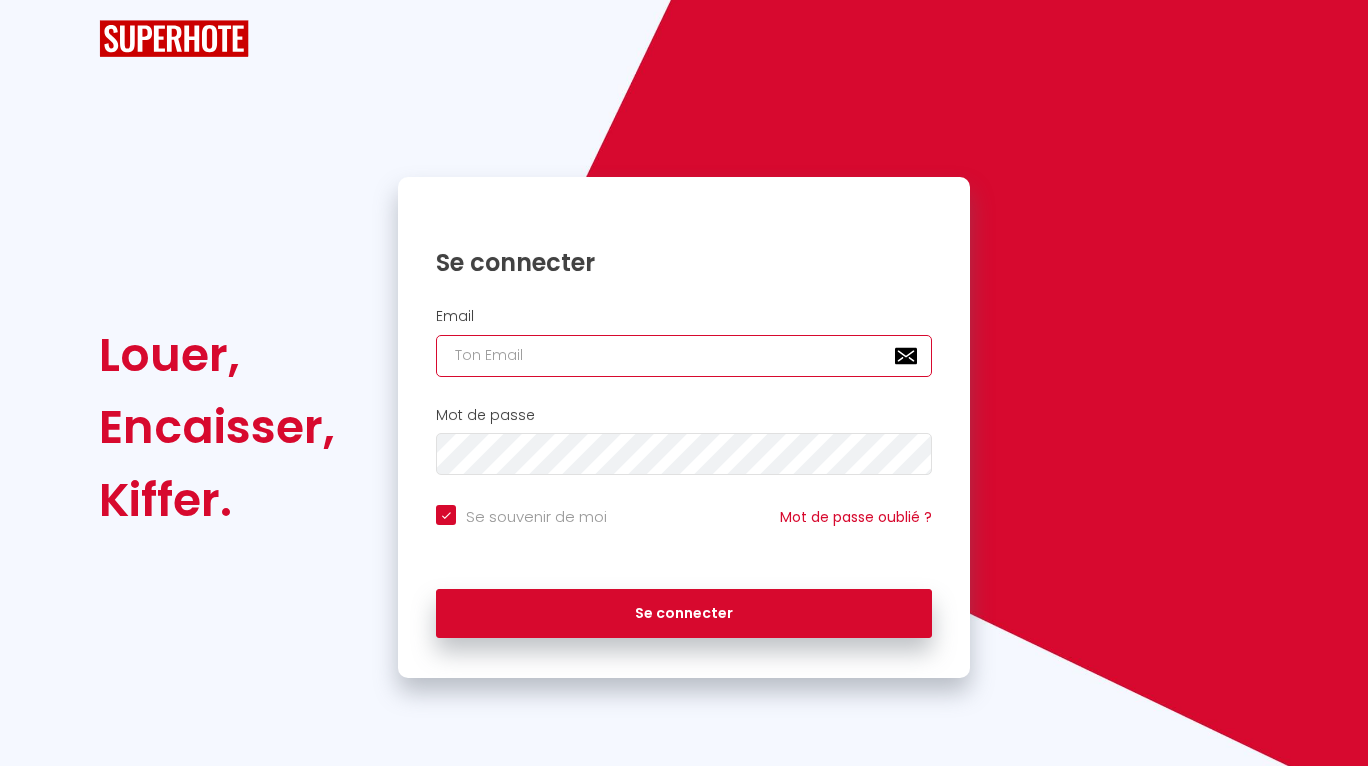 type on "[EMAIL_ADDRESS][DOMAIN_NAME]" 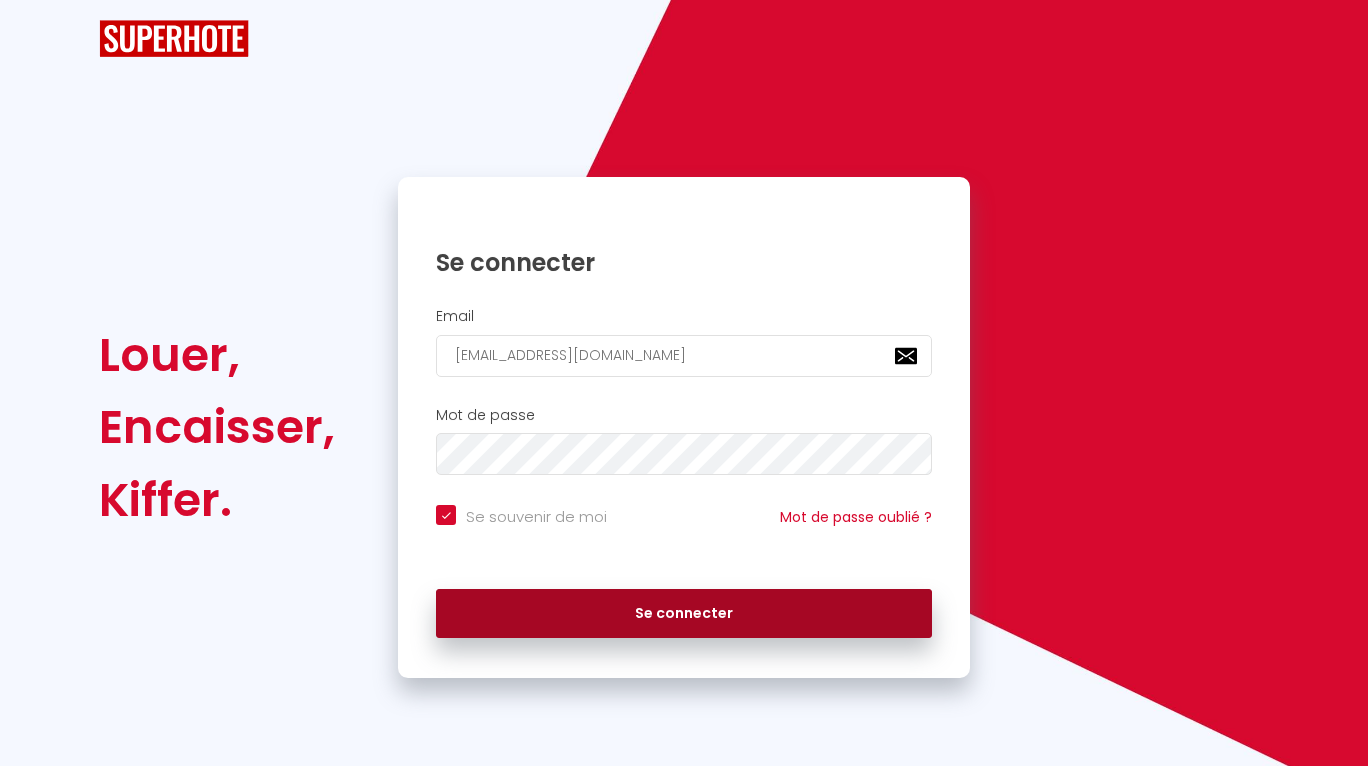 click on "Se connecter" at bounding box center (684, 614) 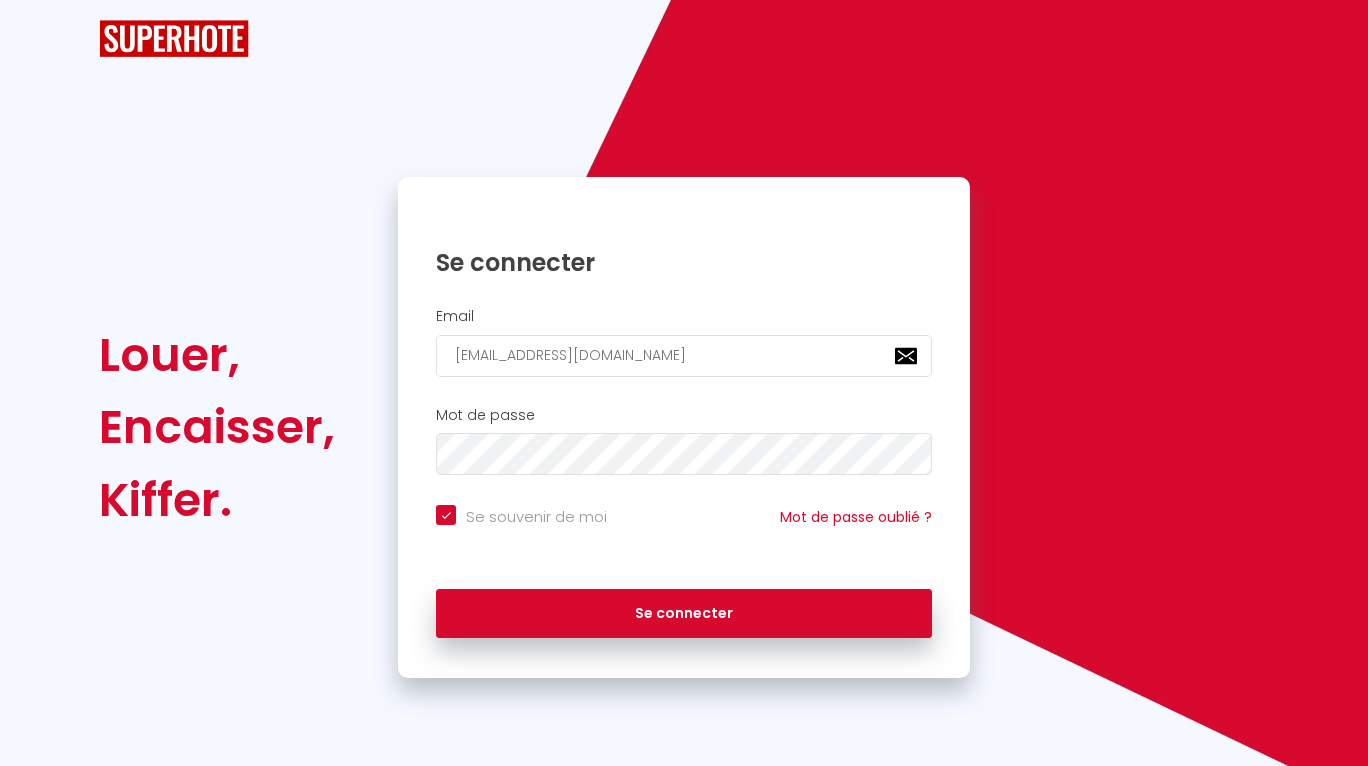 checkbox on "true" 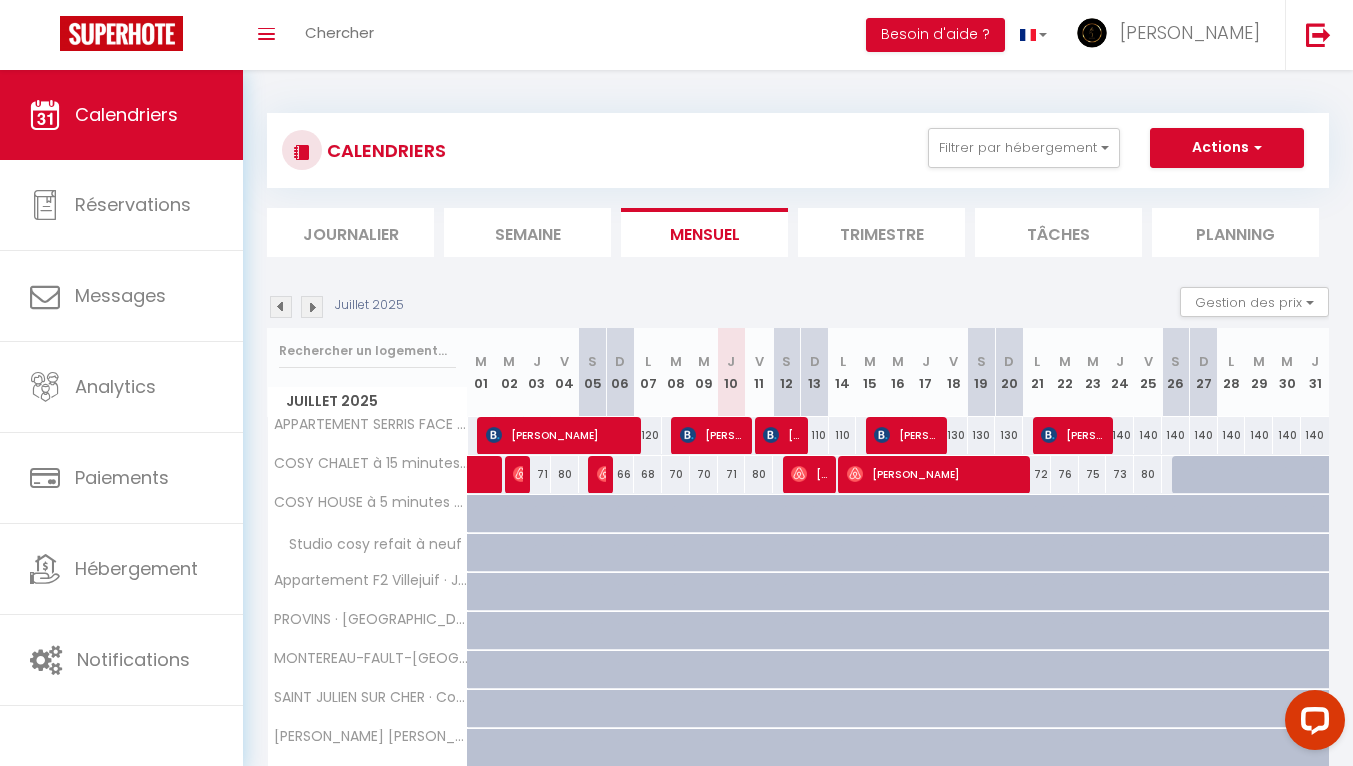 scroll, scrollTop: 0, scrollLeft: 0, axis: both 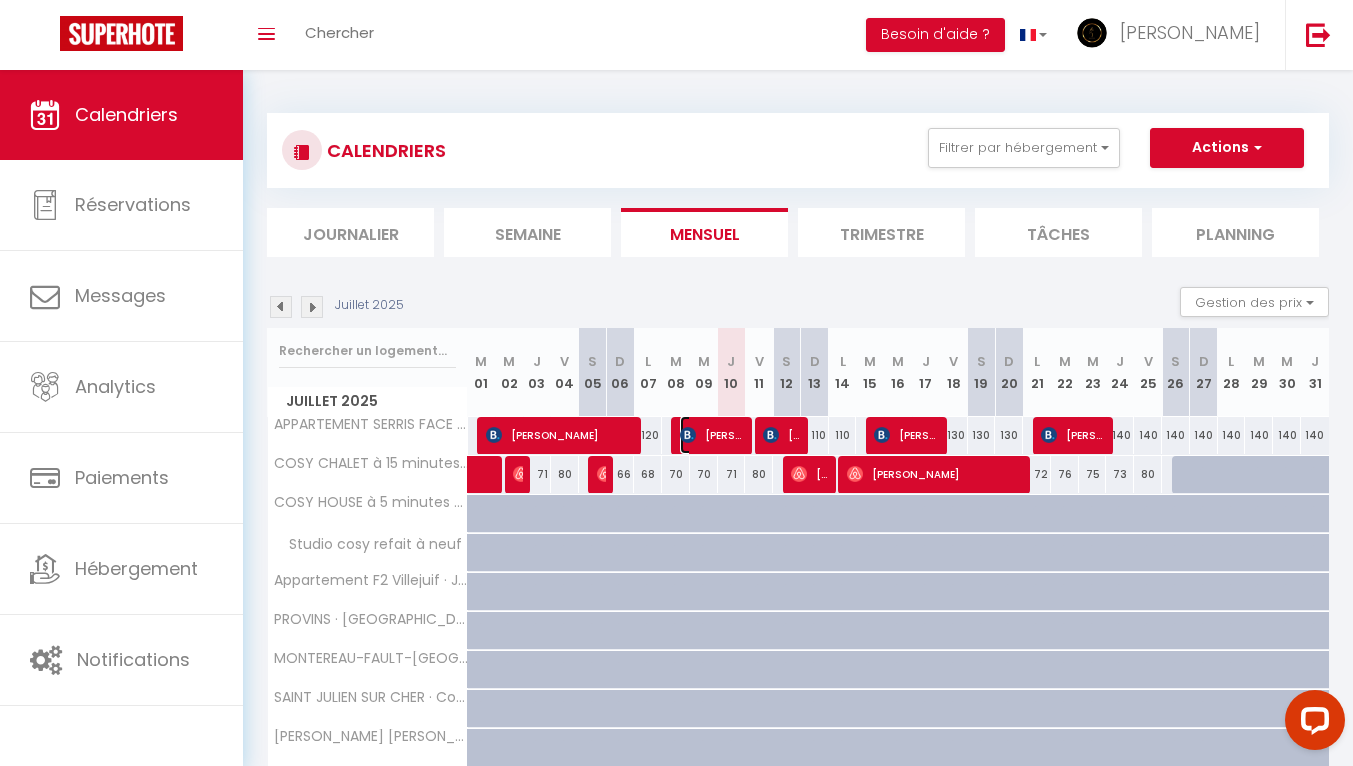 click on "[PERSON_NAME]" at bounding box center (712, 435) 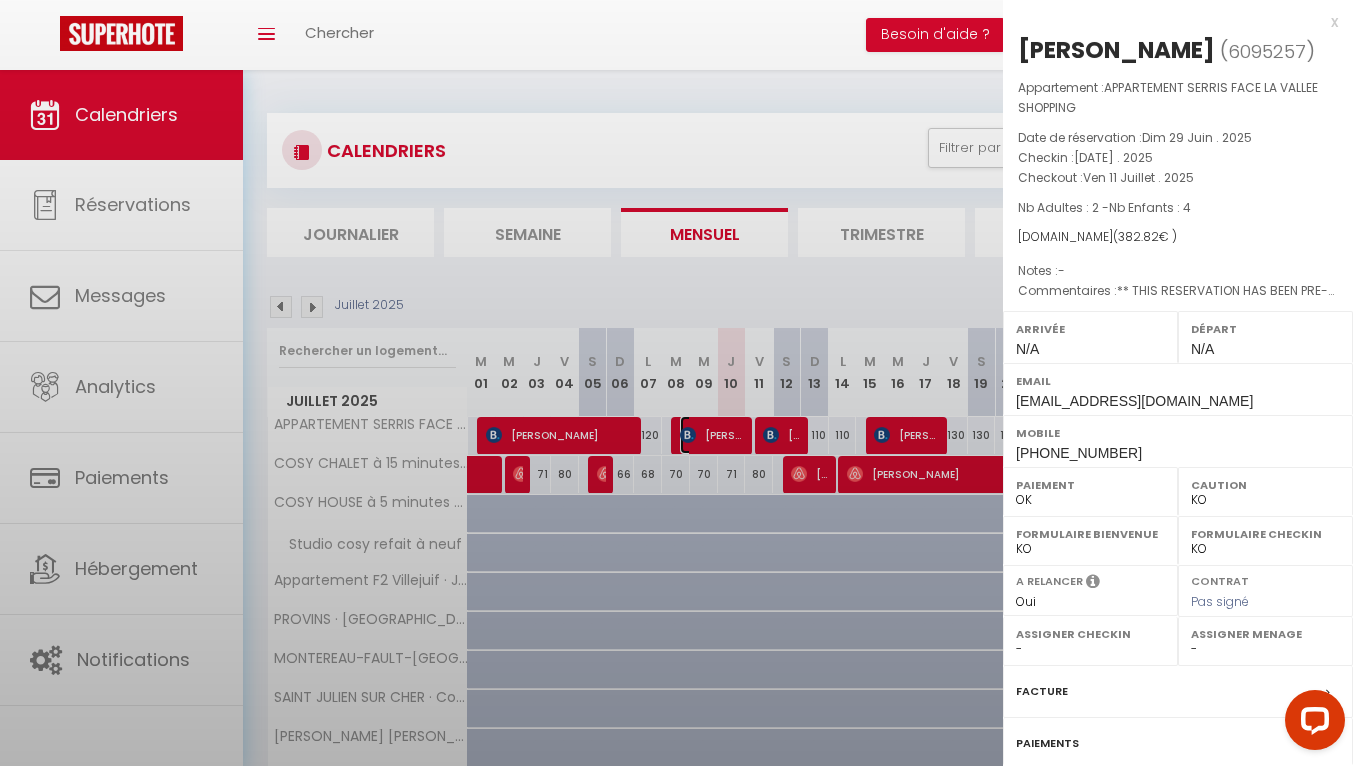 select on "28016" 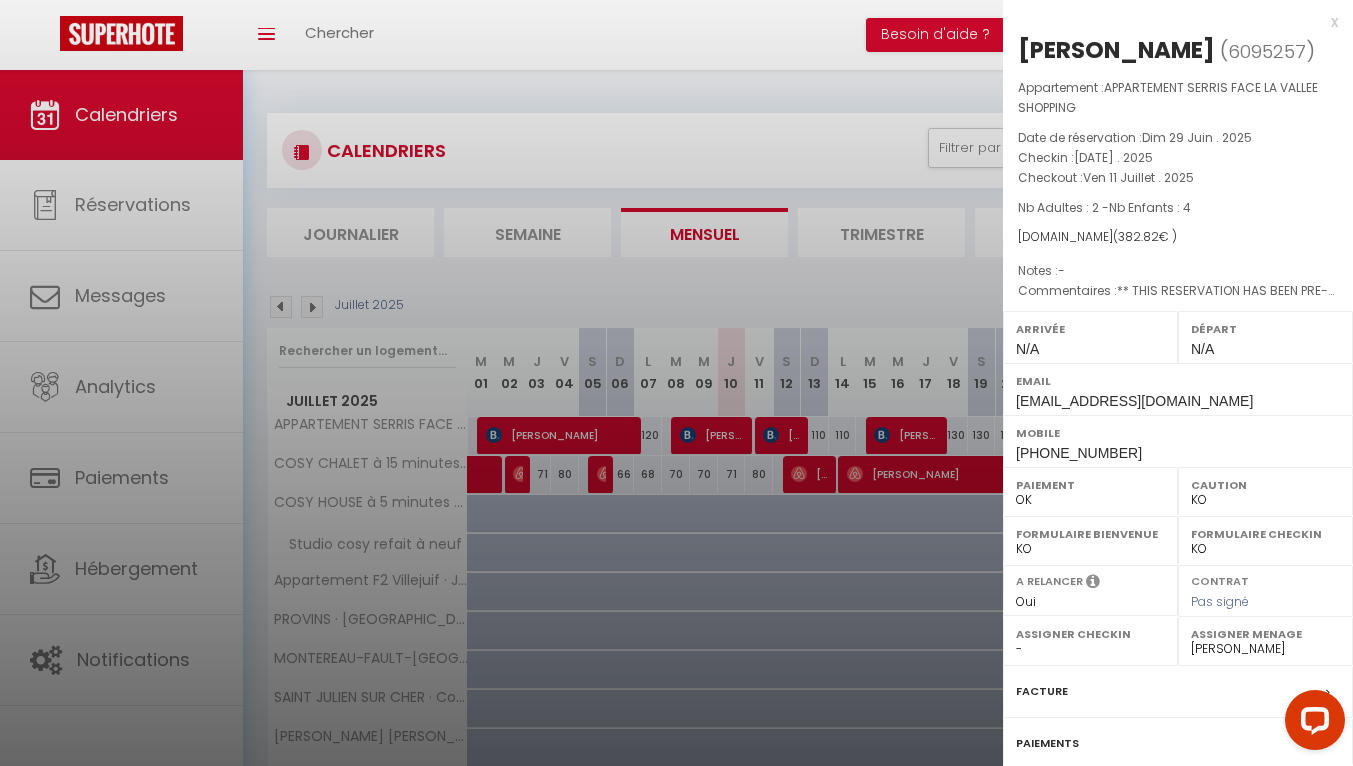 click at bounding box center [676, 383] 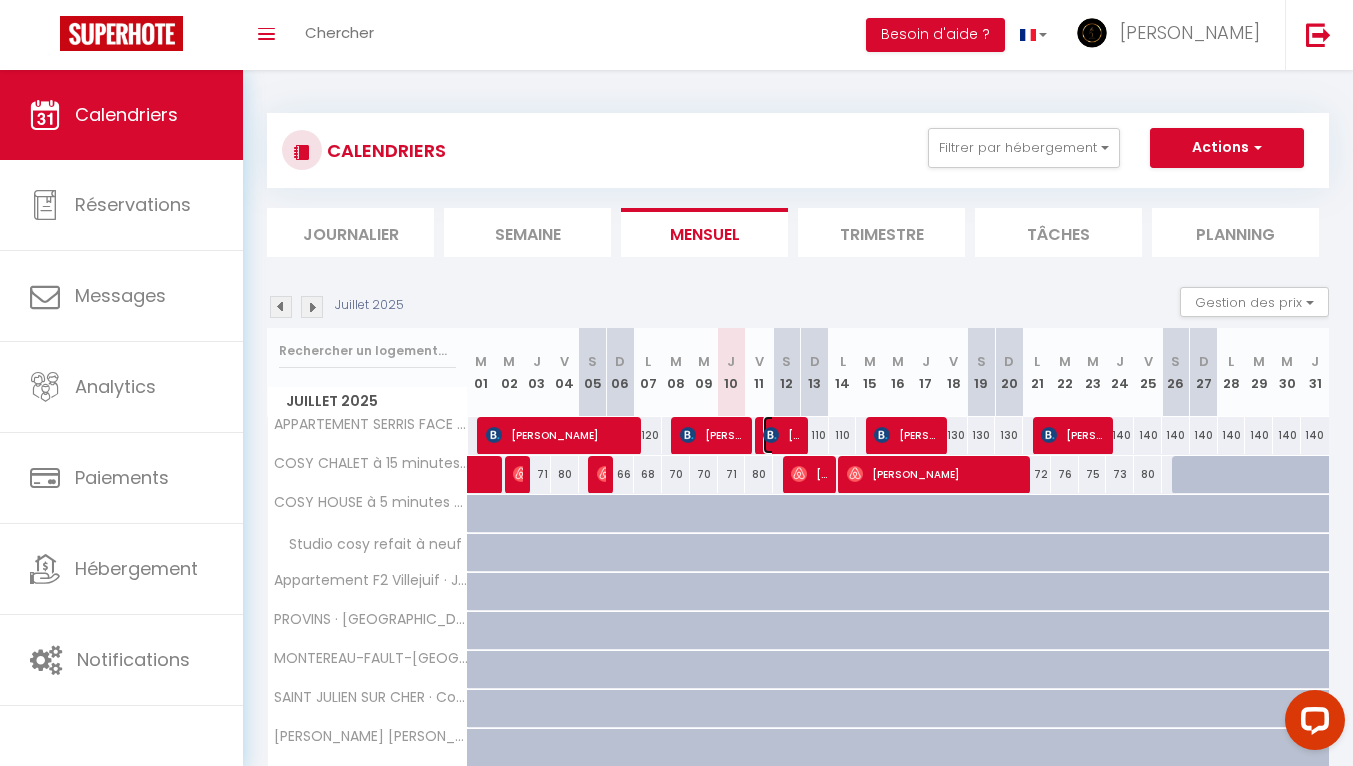 click at bounding box center (771, 435) 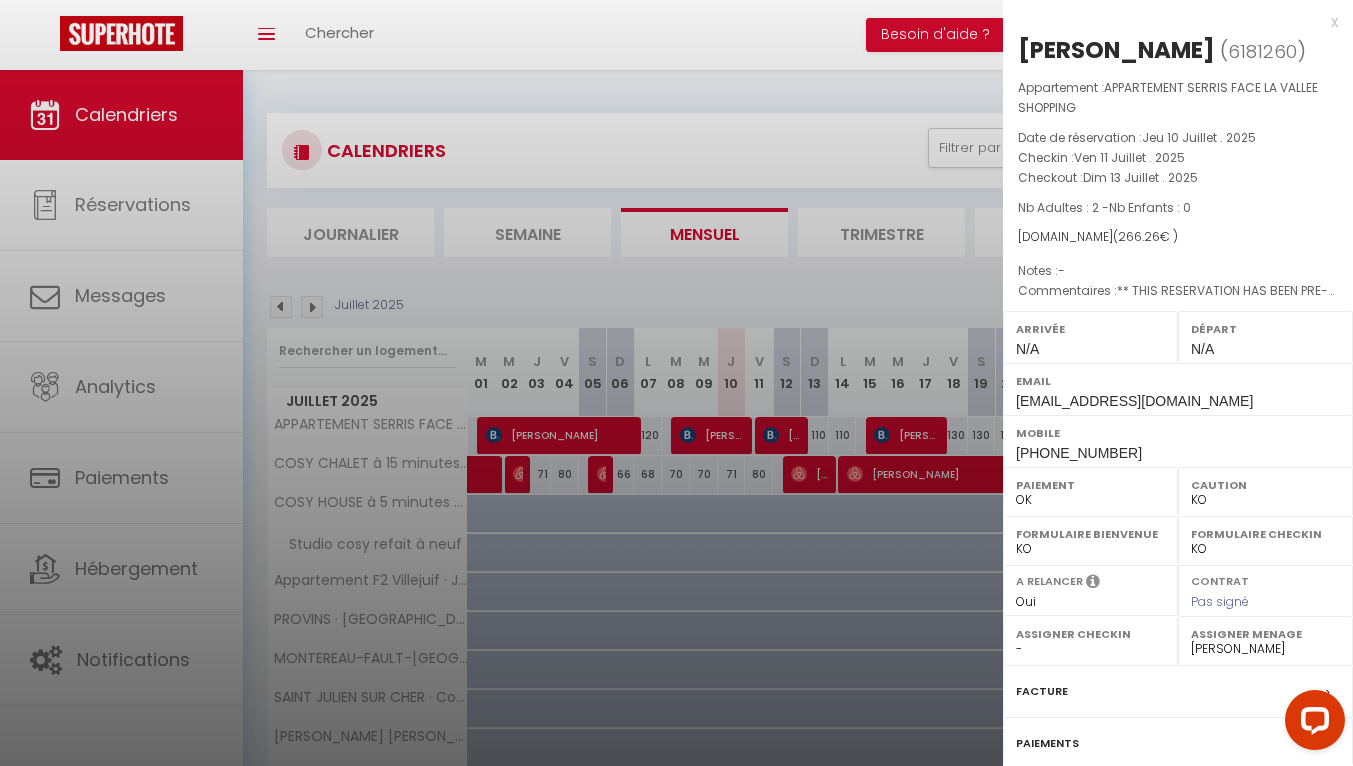 click at bounding box center (676, 383) 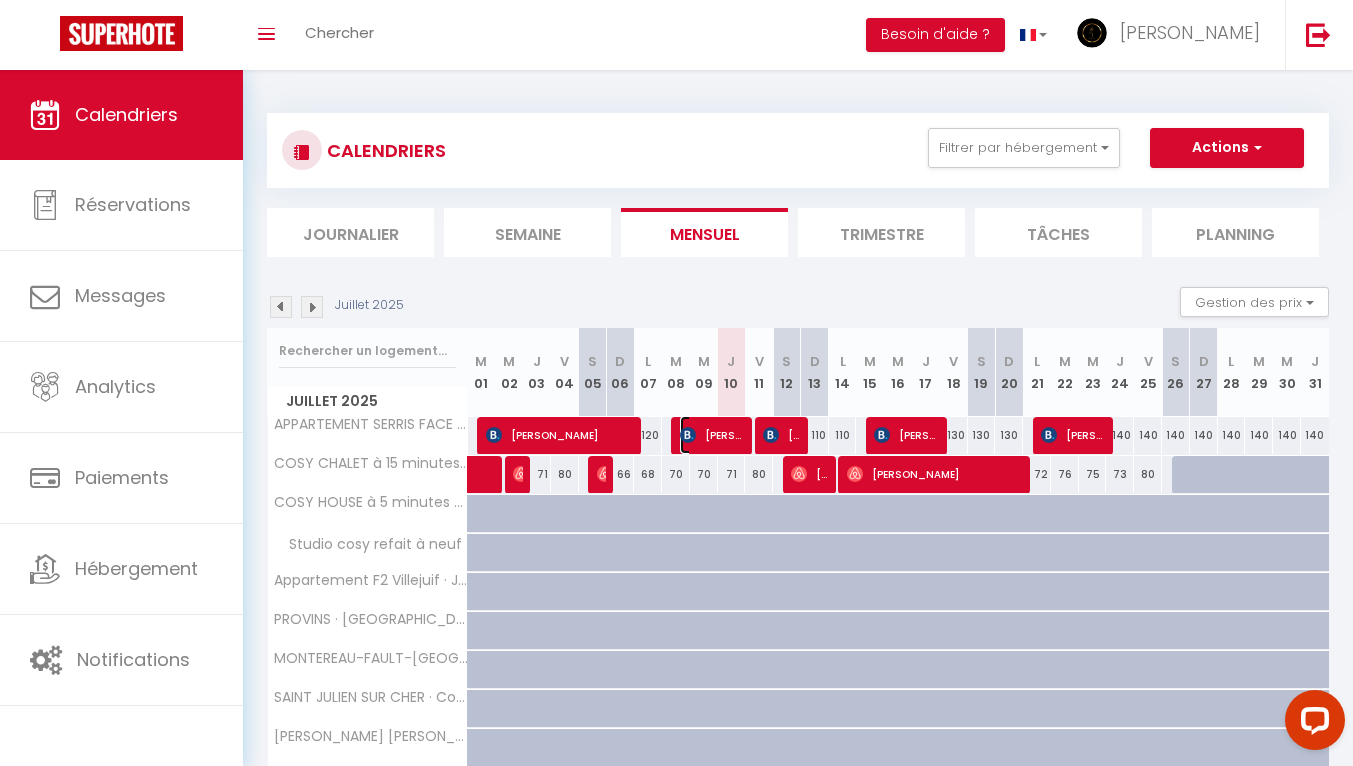 click on "[PERSON_NAME]" at bounding box center [712, 435] 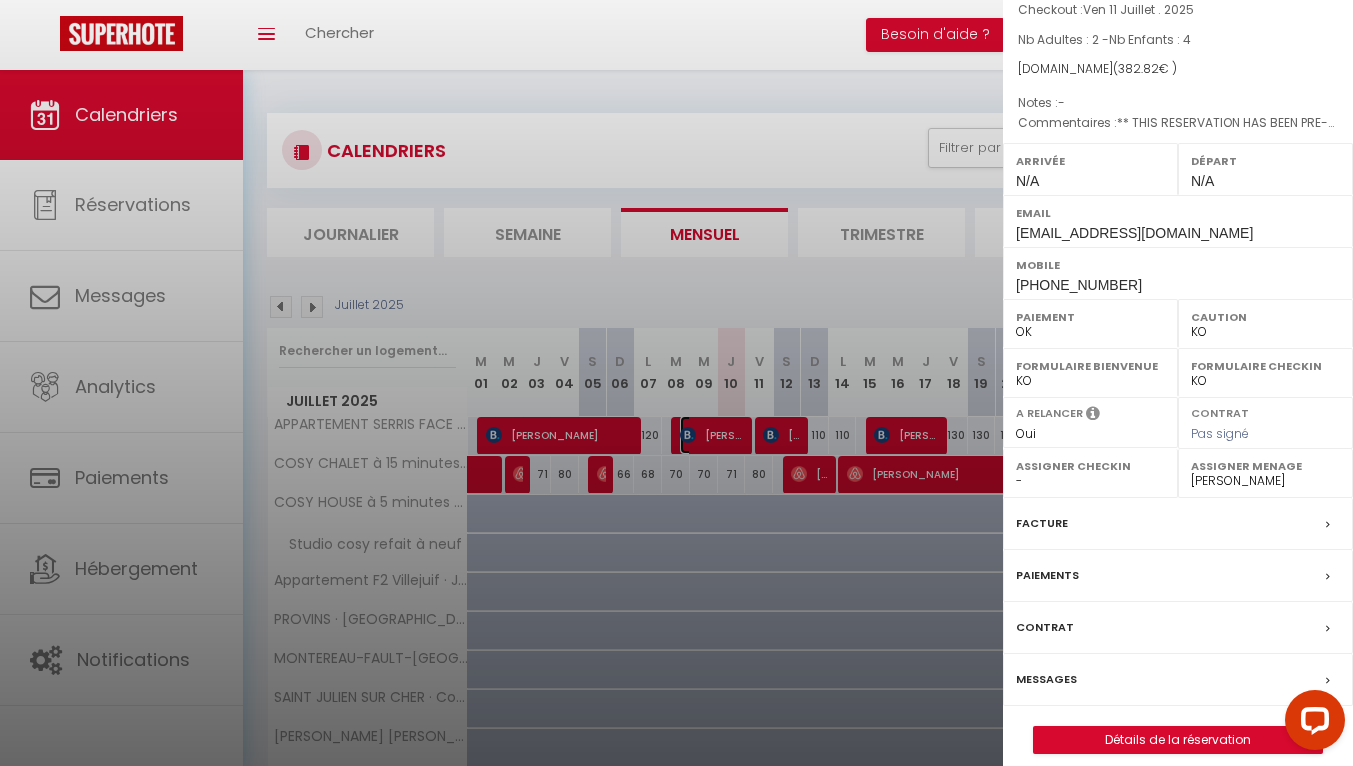 scroll, scrollTop: 186, scrollLeft: 0, axis: vertical 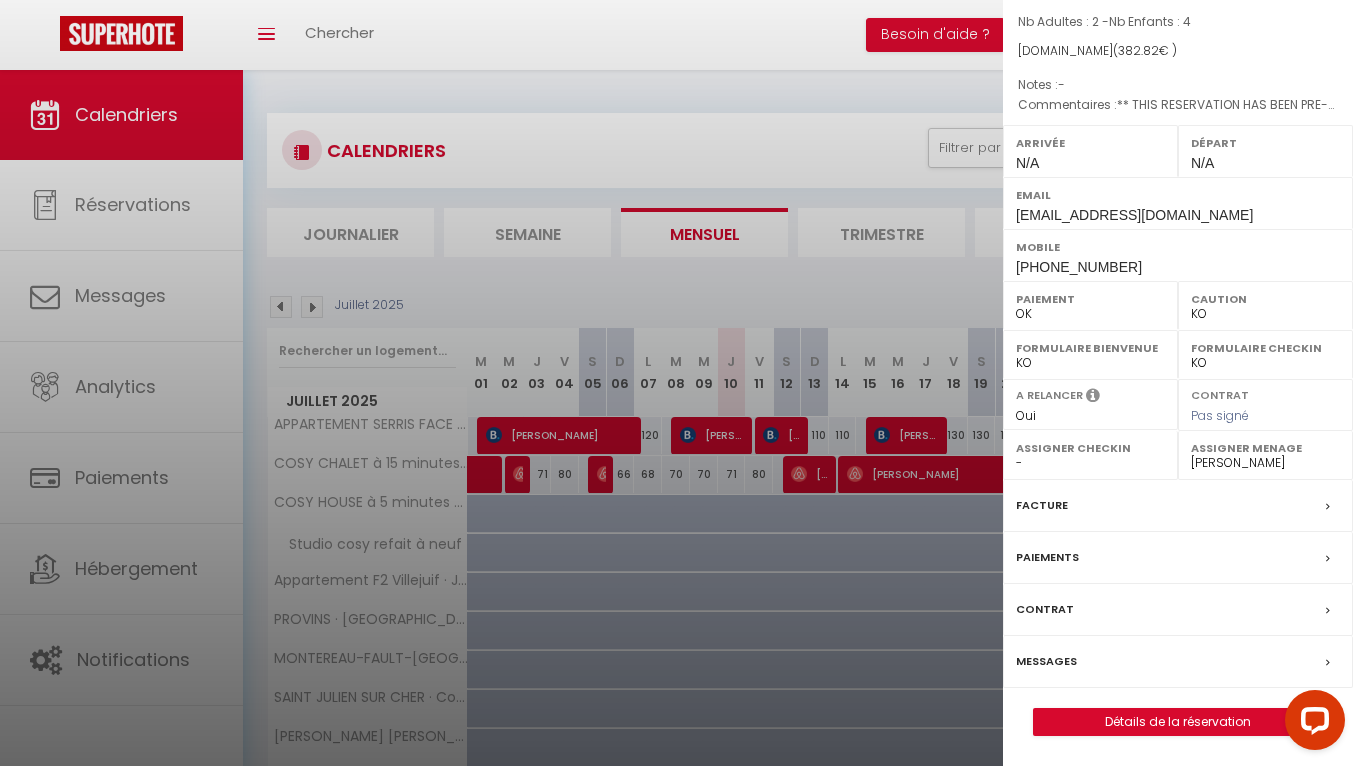 click at bounding box center (676, 383) 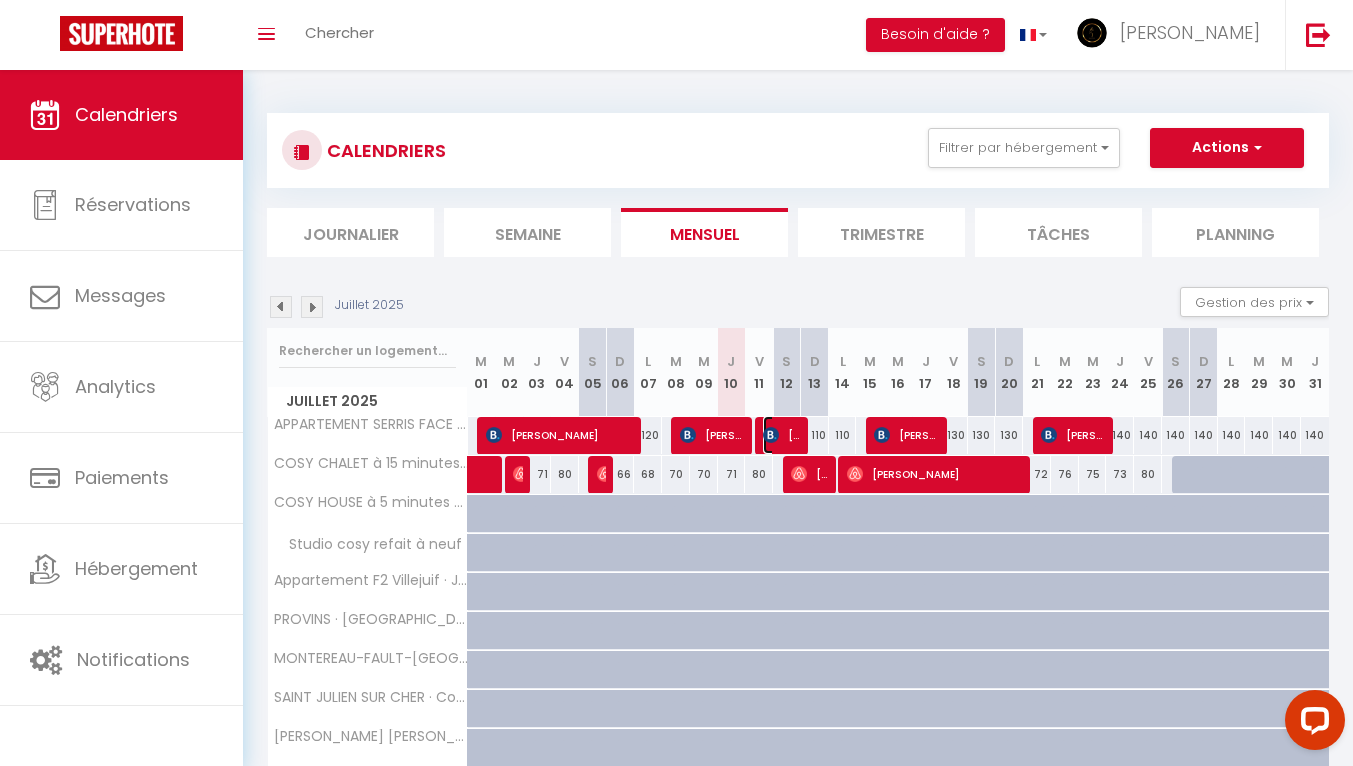 click at bounding box center (771, 435) 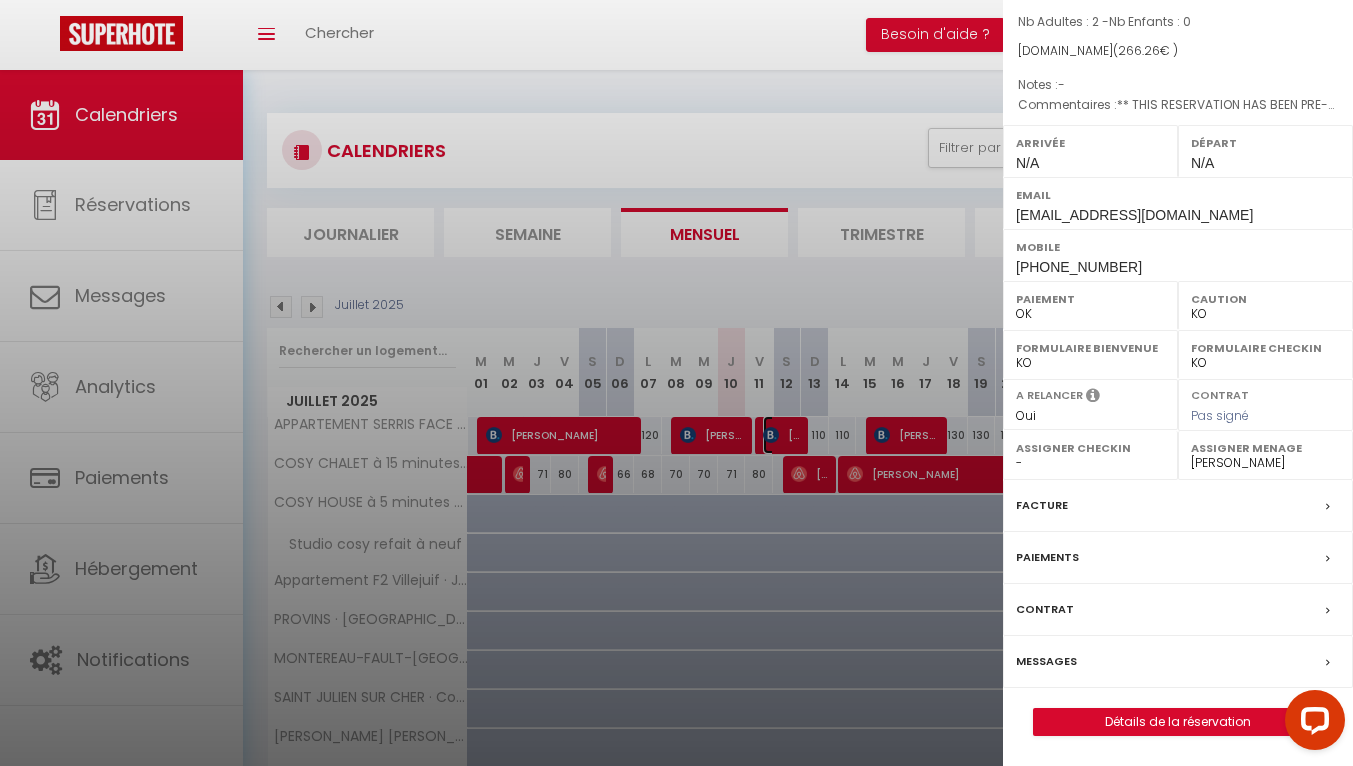 scroll, scrollTop: 123, scrollLeft: 0, axis: vertical 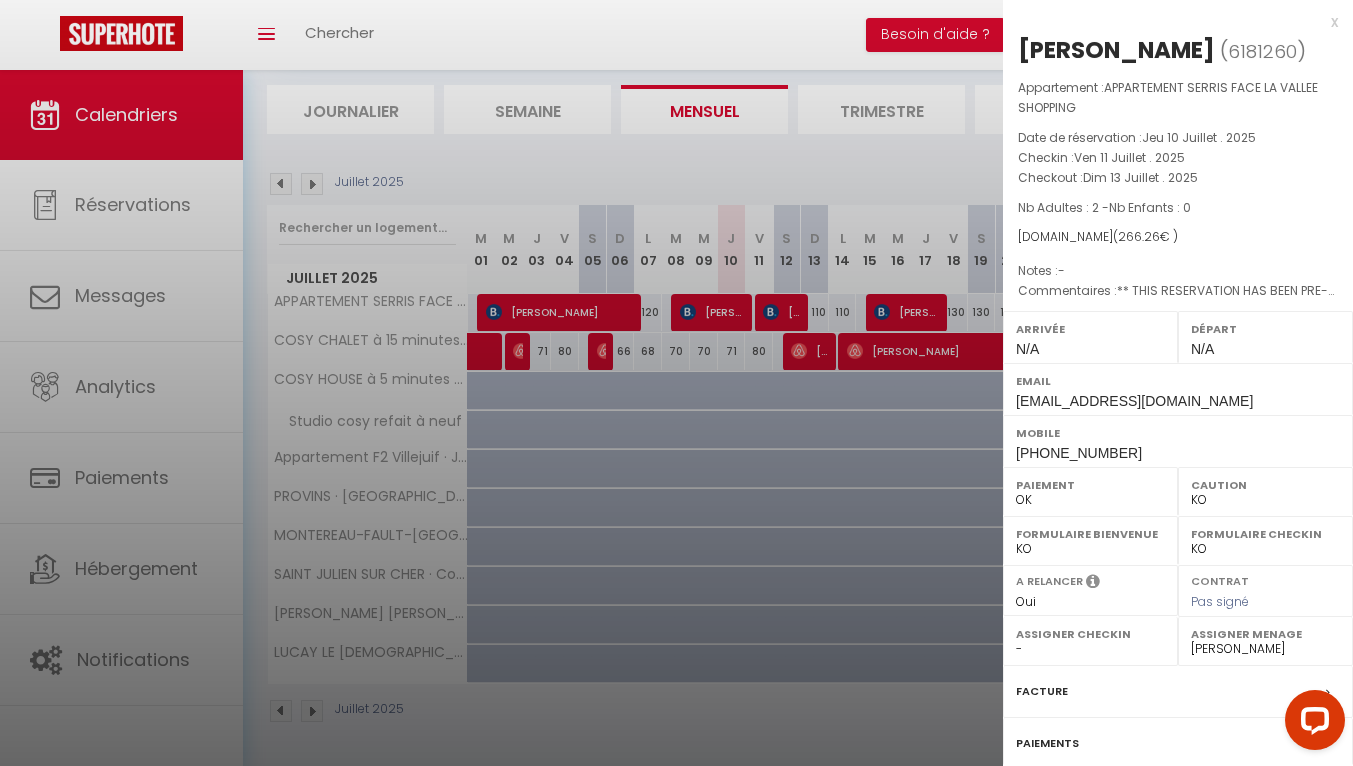 click at bounding box center [676, 383] 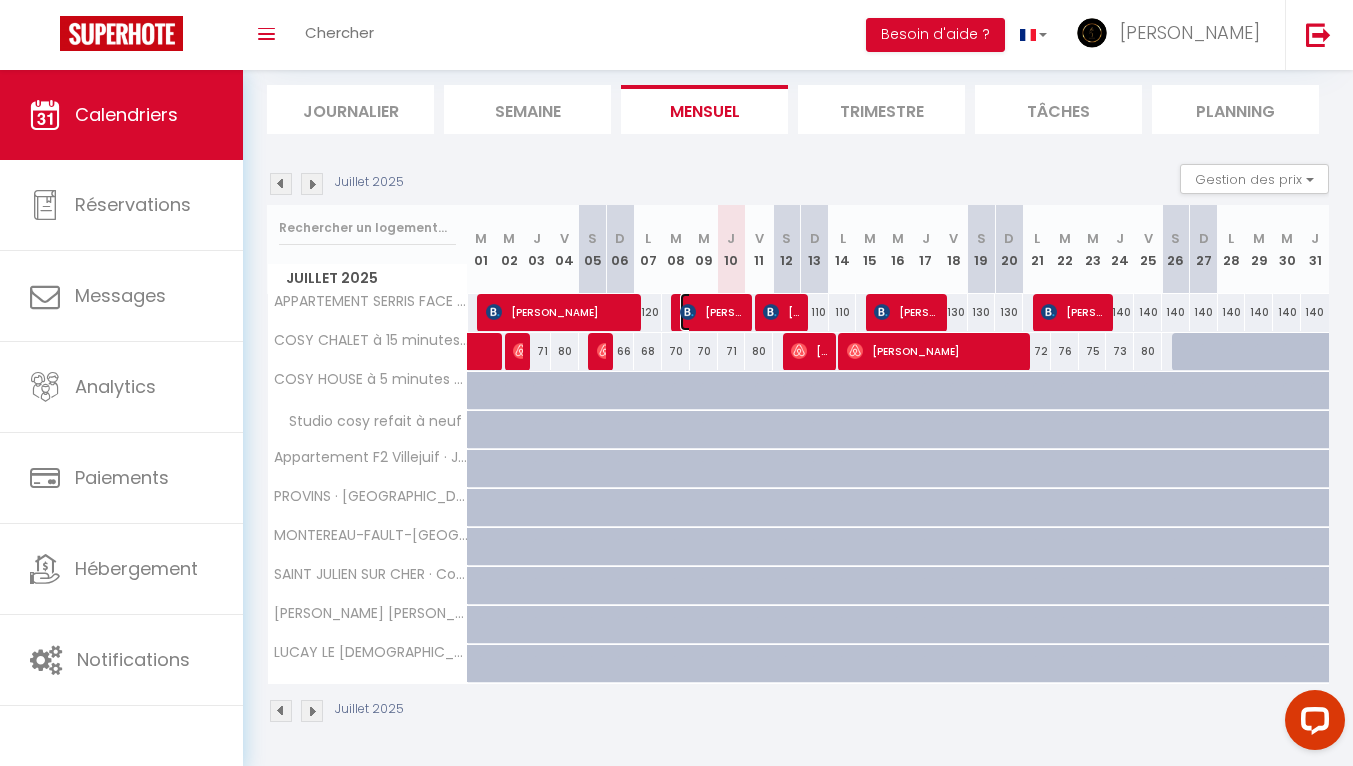 click on "[PERSON_NAME]" at bounding box center [712, 312] 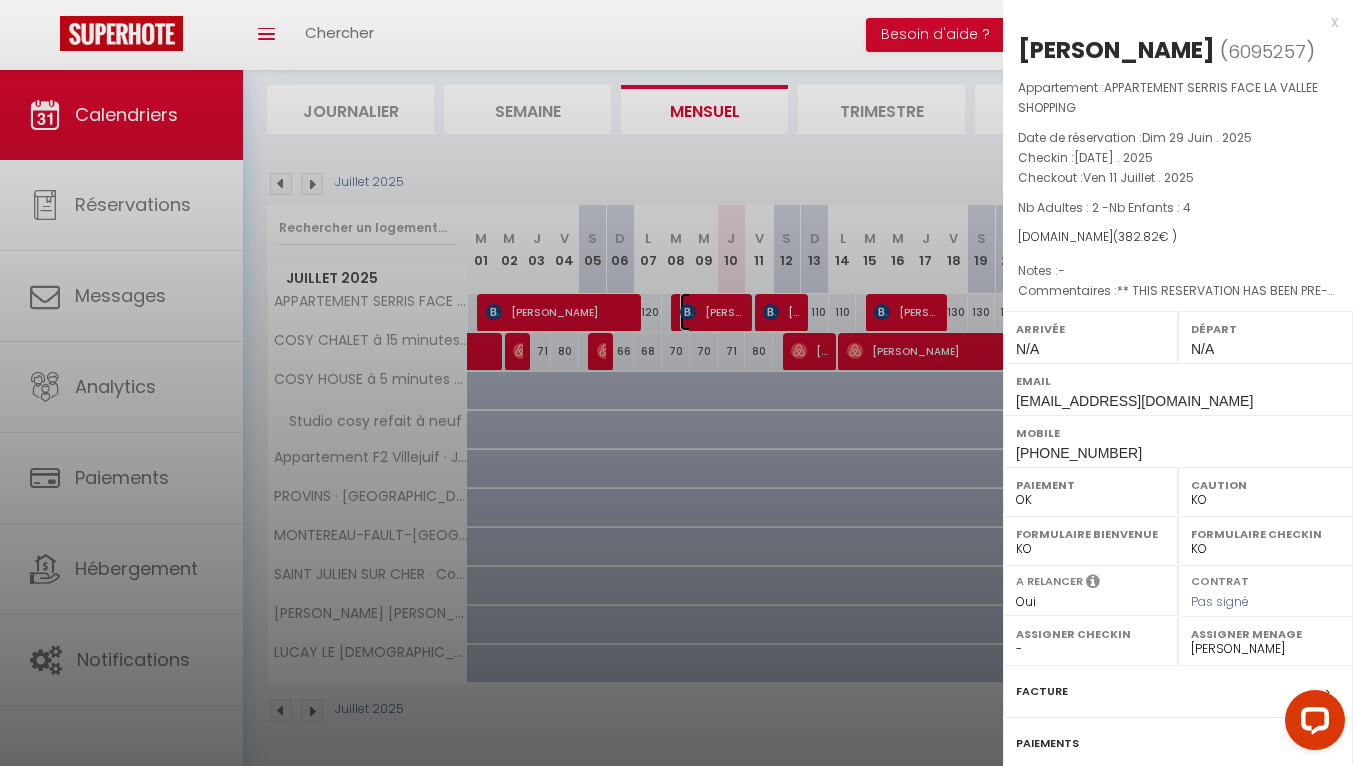scroll, scrollTop: 186, scrollLeft: 0, axis: vertical 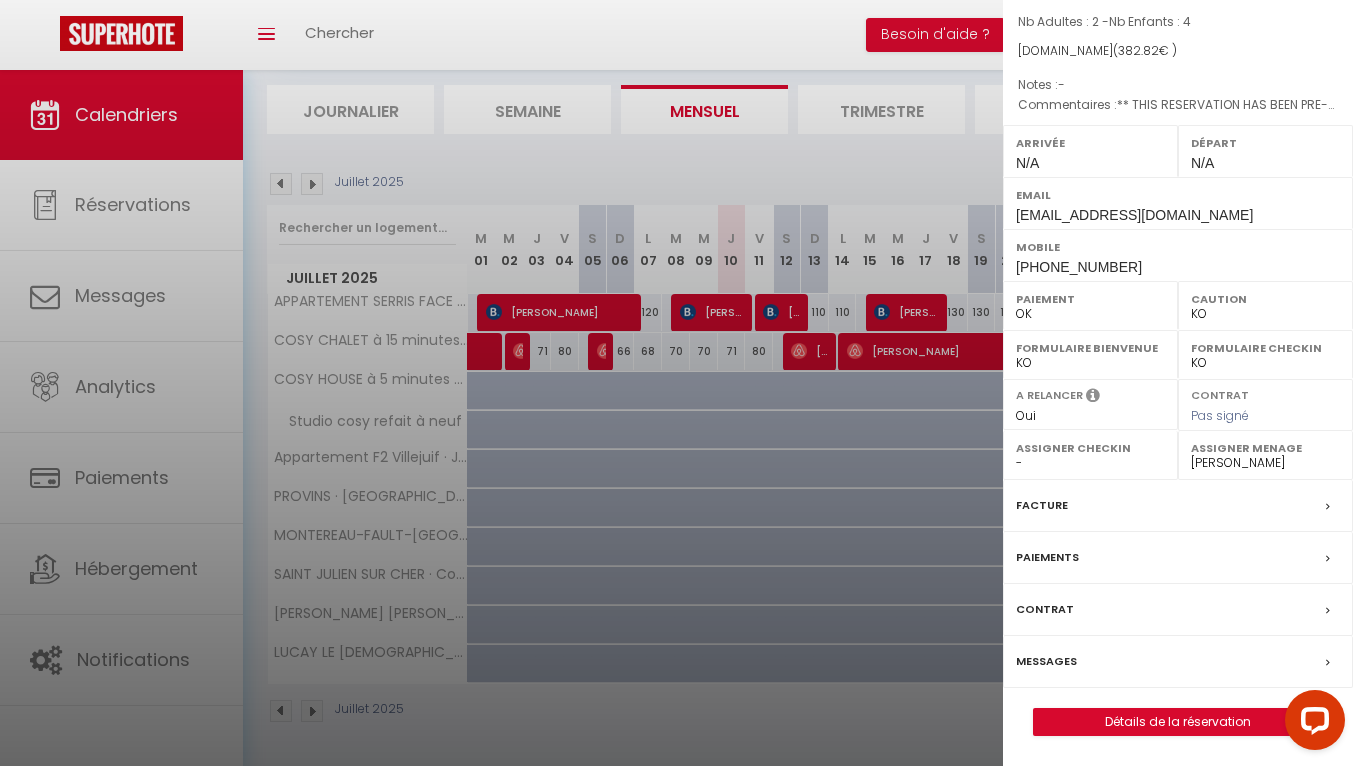 click on "Messages" at bounding box center (1046, 661) 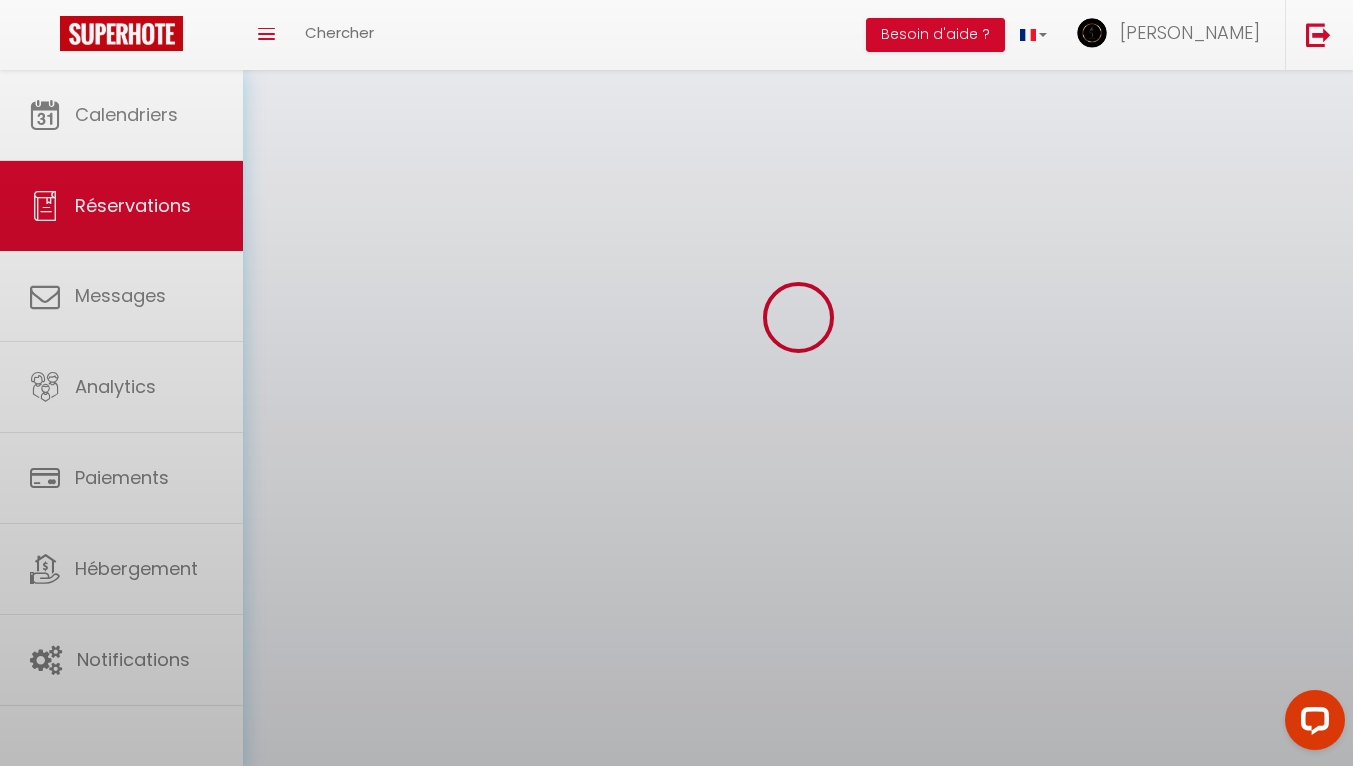 scroll, scrollTop: 0, scrollLeft: 0, axis: both 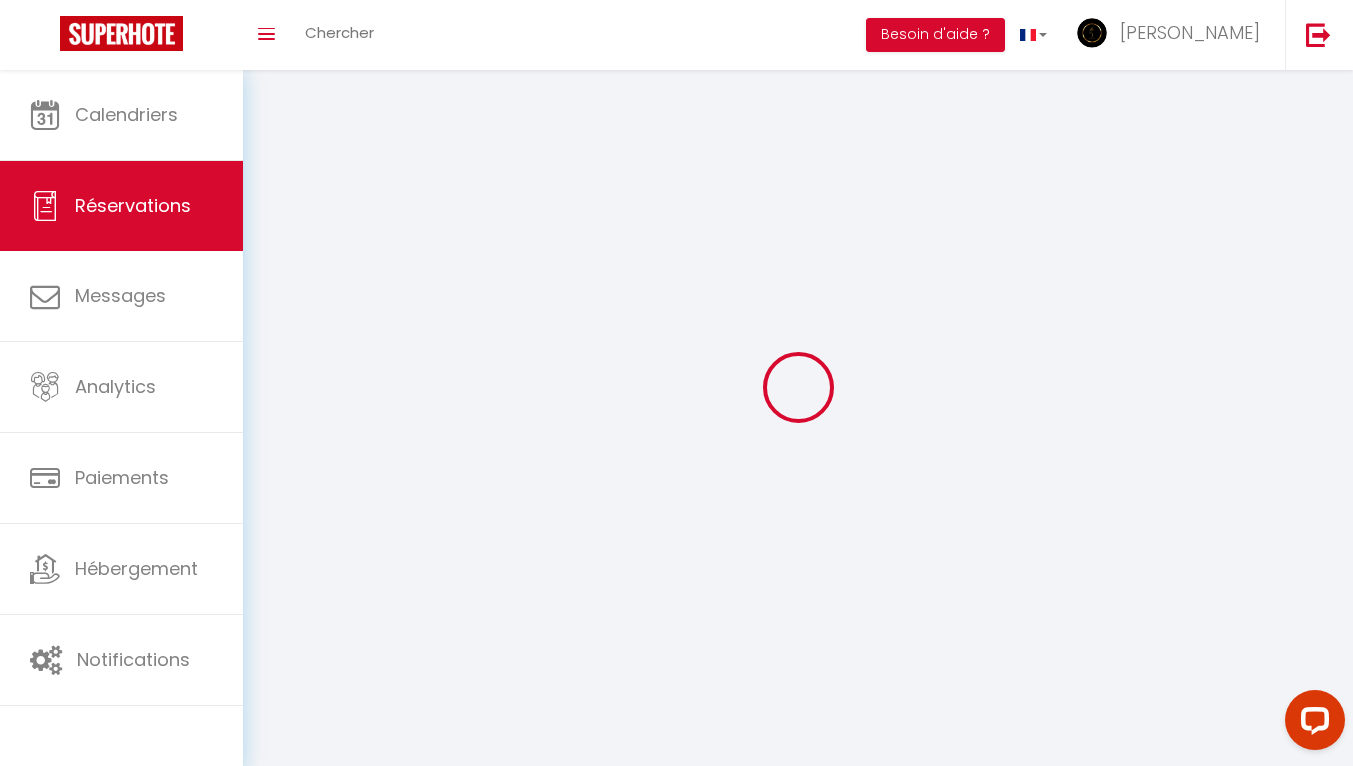 select 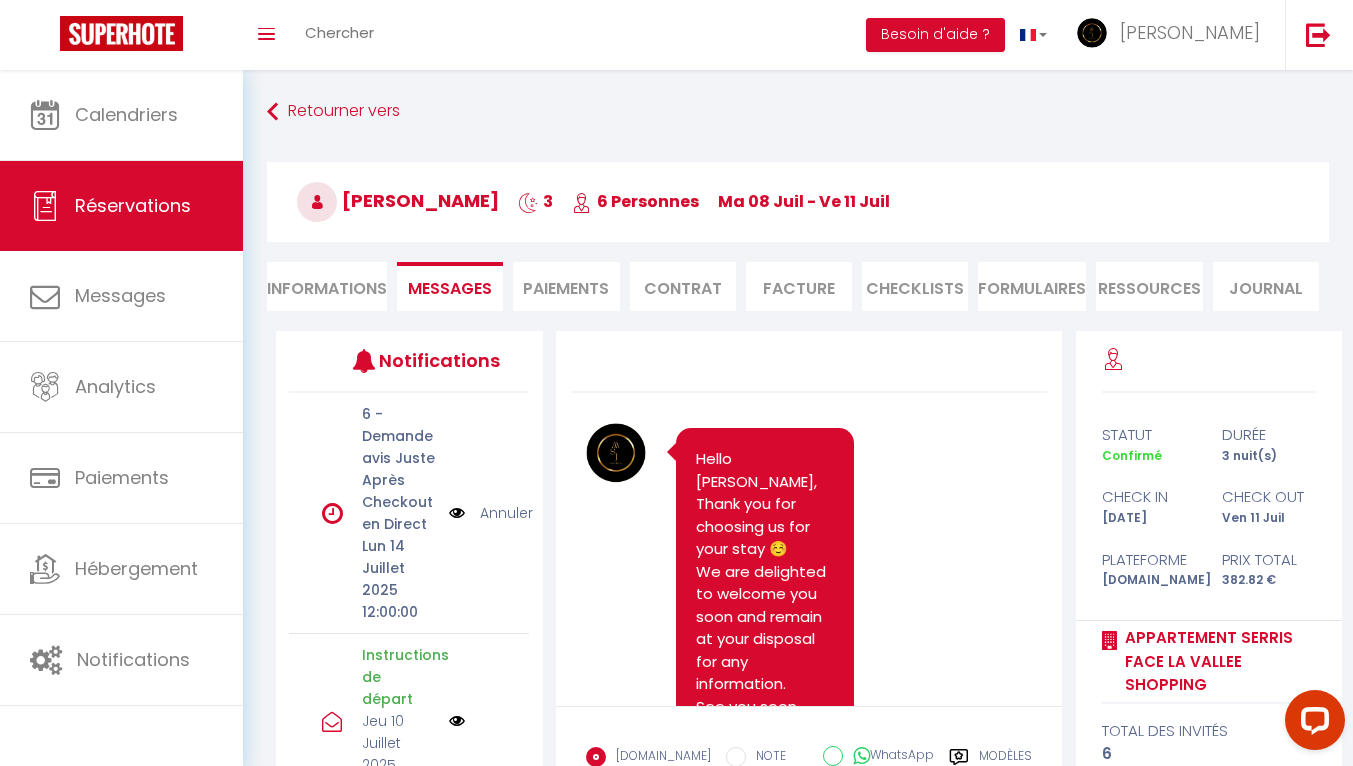 scroll, scrollTop: 3065, scrollLeft: 0, axis: vertical 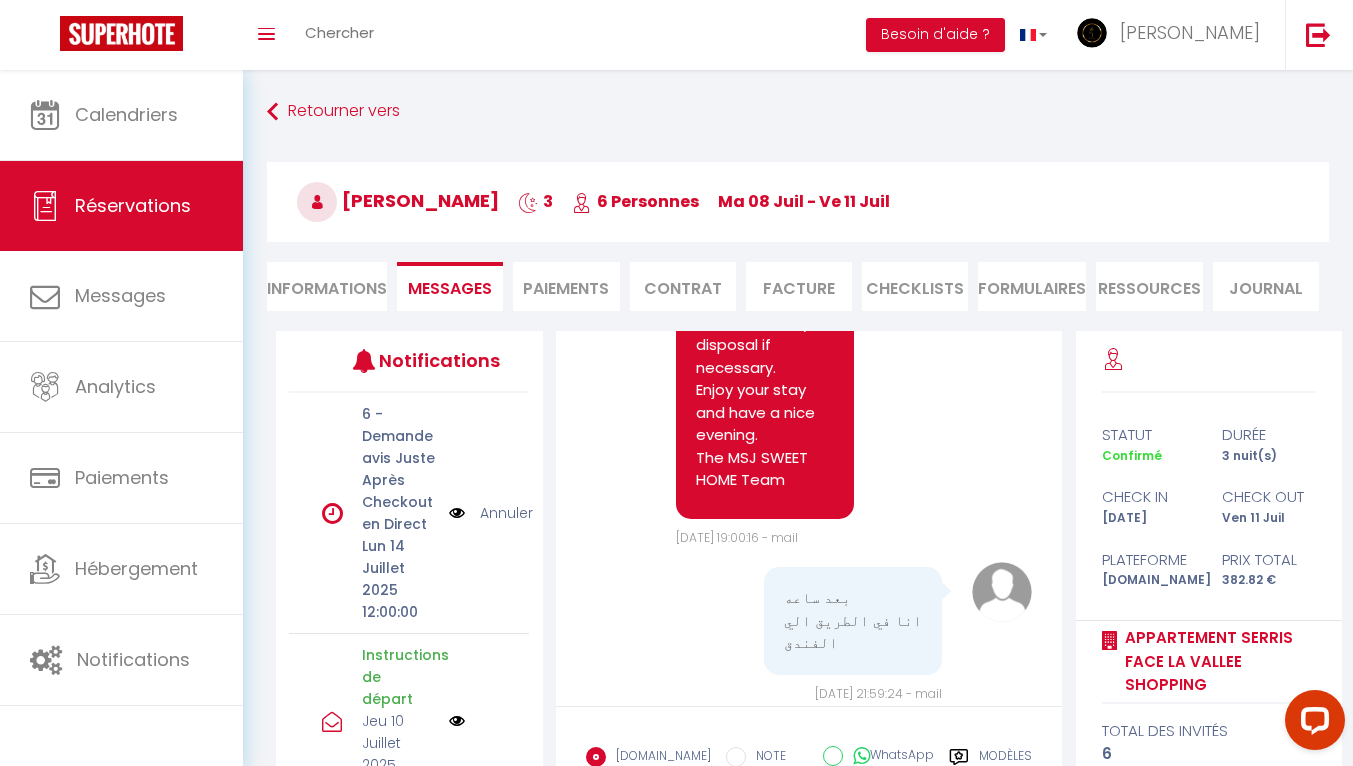 click on "بعد ساعه
انا في الطريق الي الفندق" at bounding box center [853, 621] 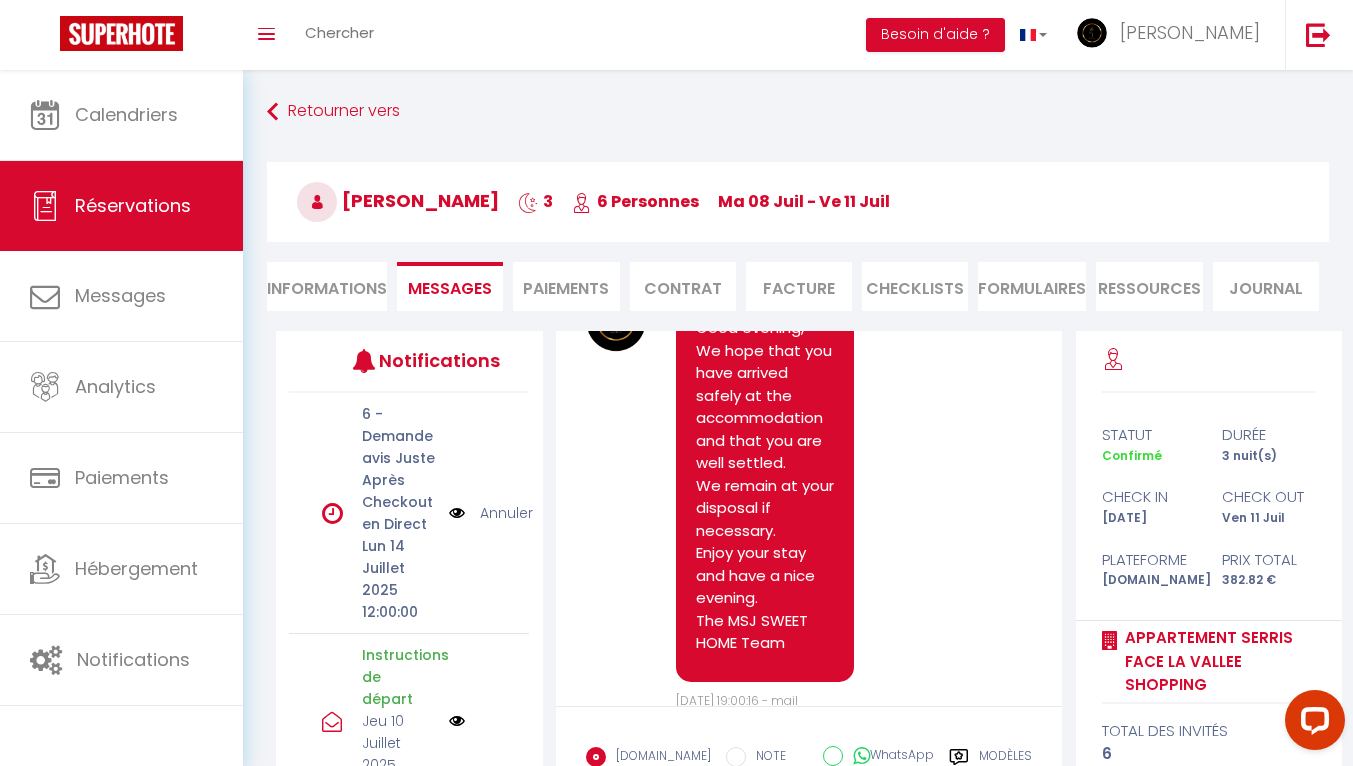 scroll, scrollTop: 1765, scrollLeft: 0, axis: vertical 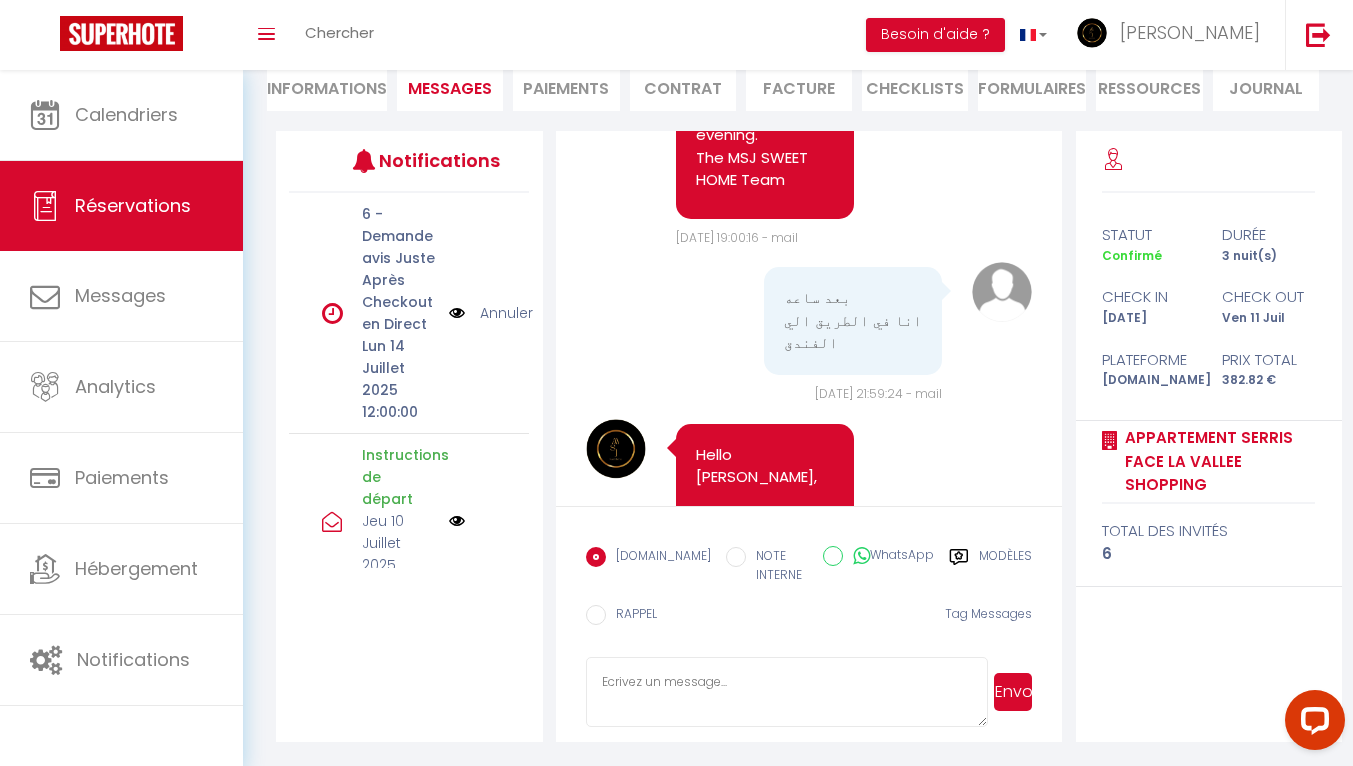 click on "بعد ساعه
انا في الطريق الي الفندق" at bounding box center (853, 321) 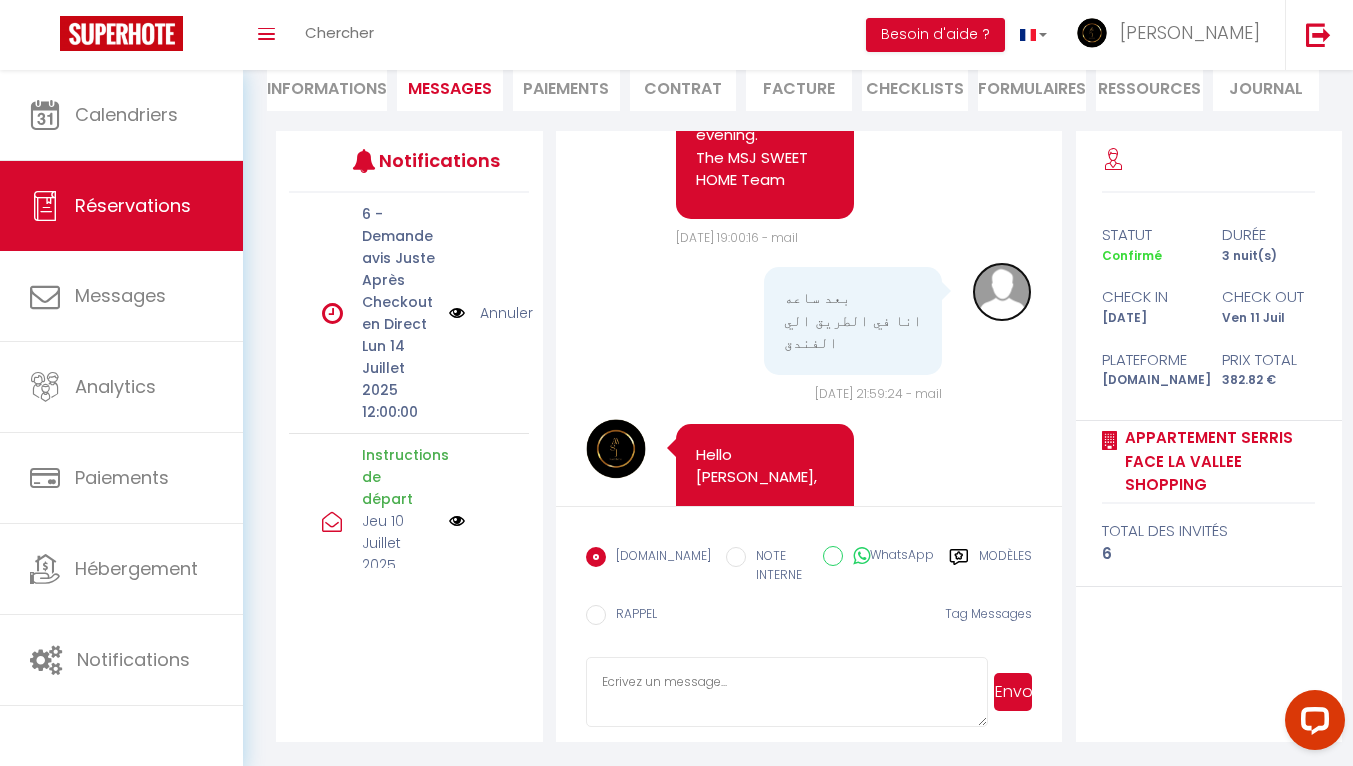 click at bounding box center (1002, 292) 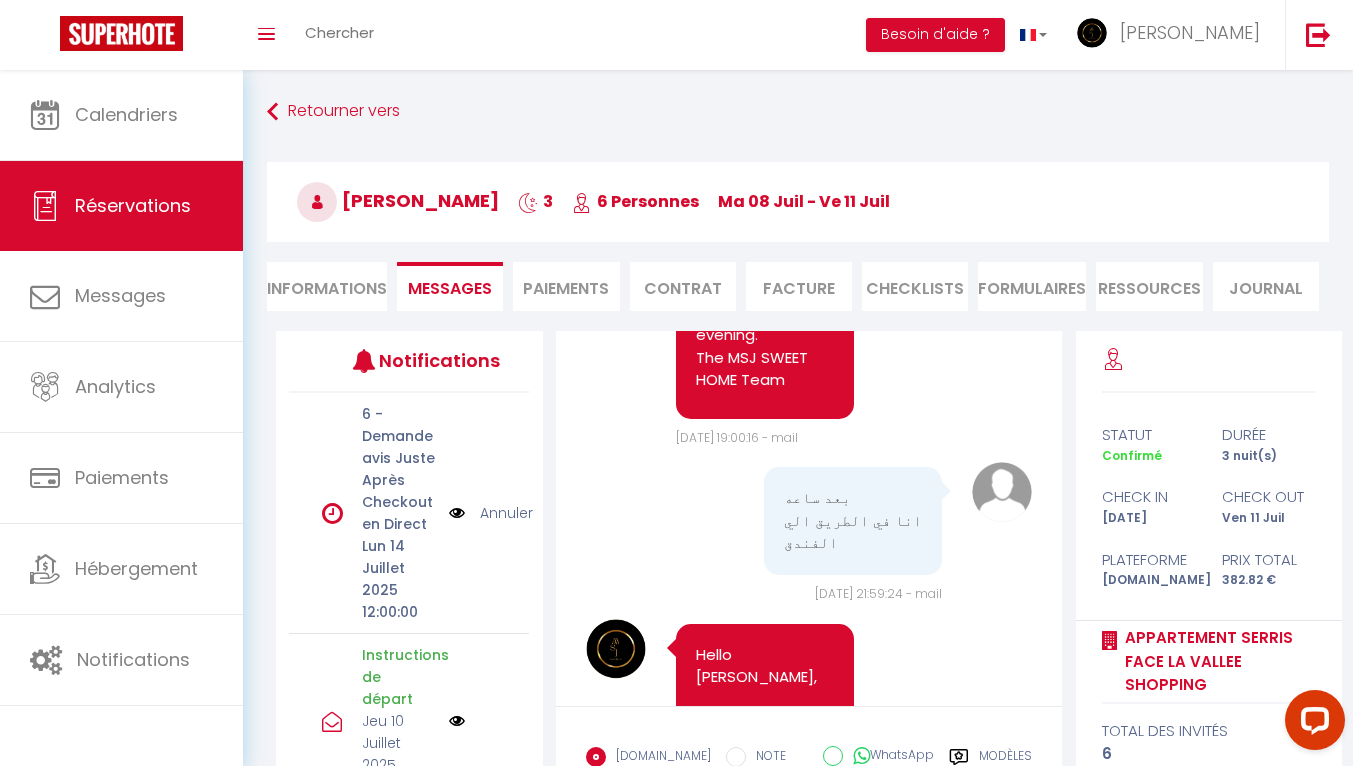 click on "بعد ساعه
انا في الطريق الي الفندق" at bounding box center (853, 521) 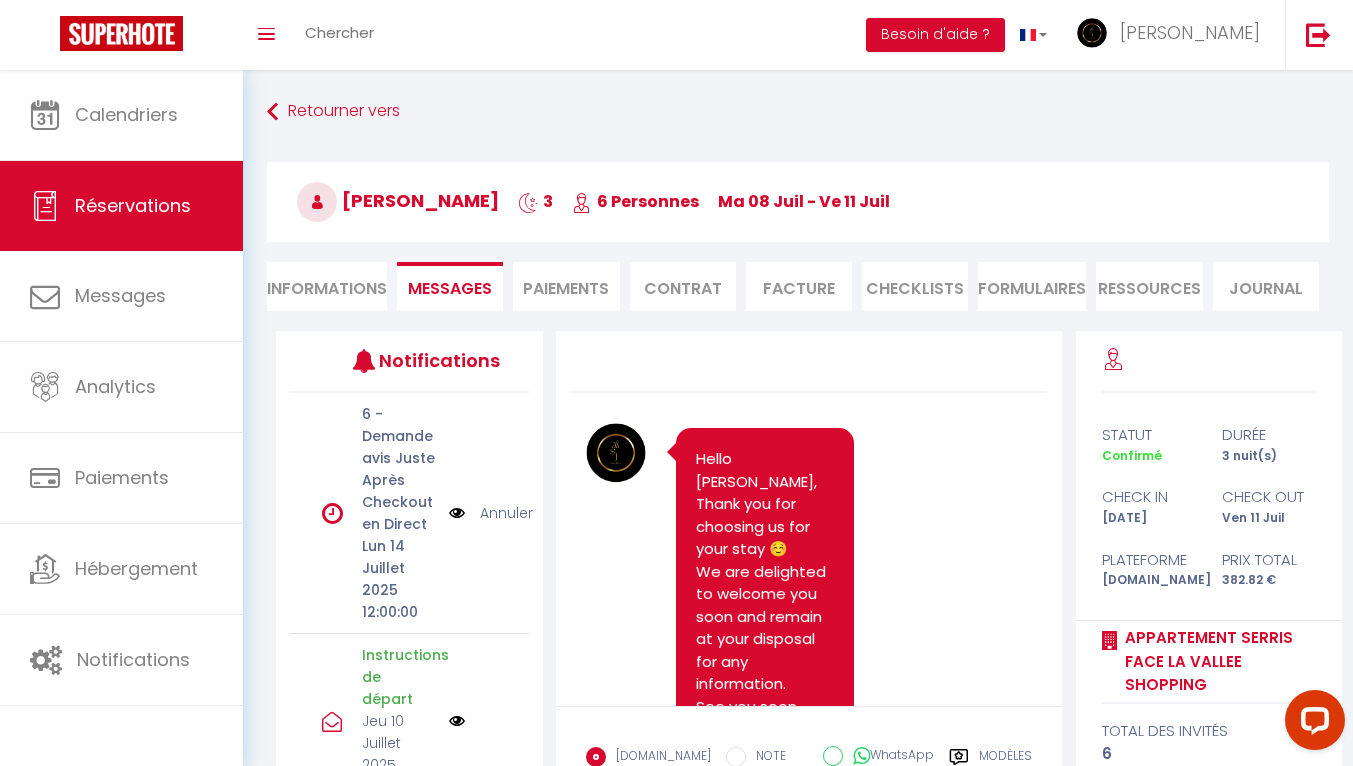 scroll, scrollTop: 500, scrollLeft: 0, axis: vertical 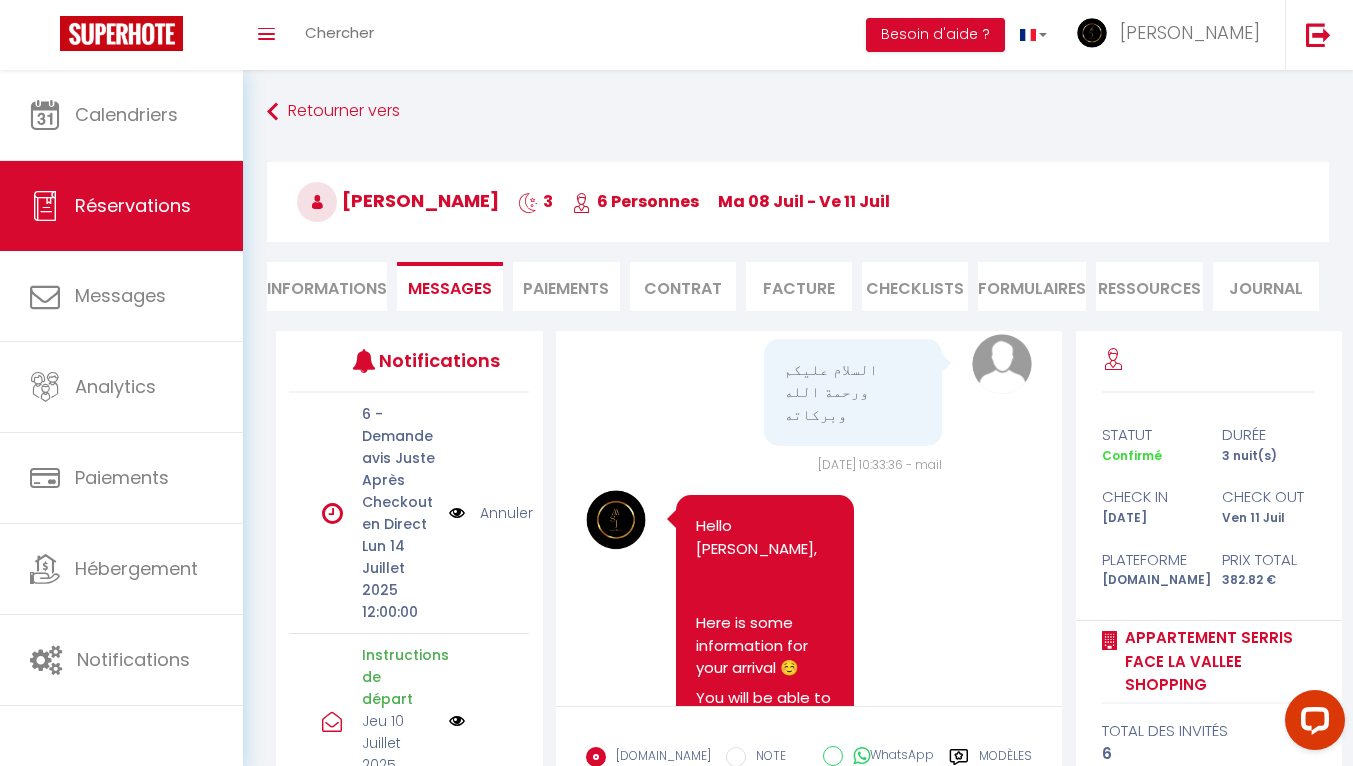 click on "السلام عليكم ورحمة الله وبركاته" at bounding box center [853, 393] 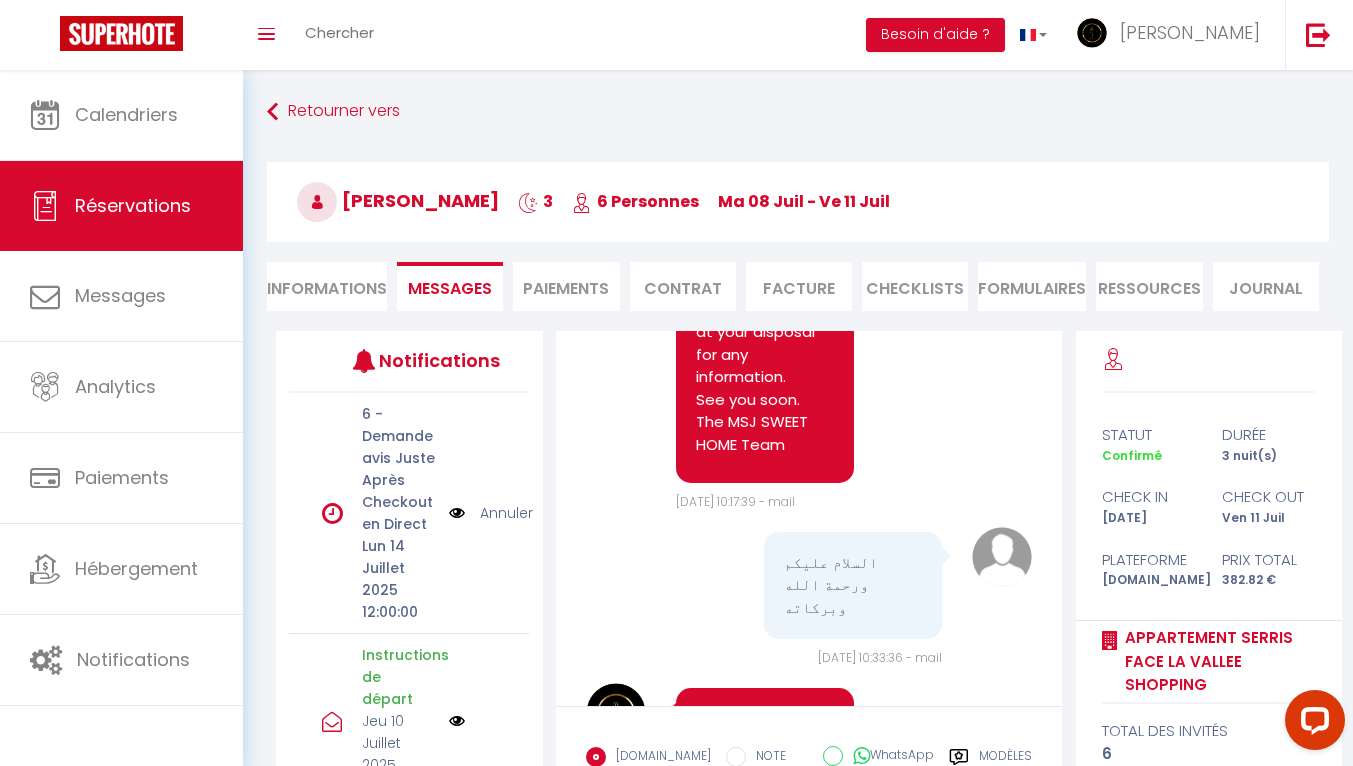 scroll, scrollTop: 300, scrollLeft: 0, axis: vertical 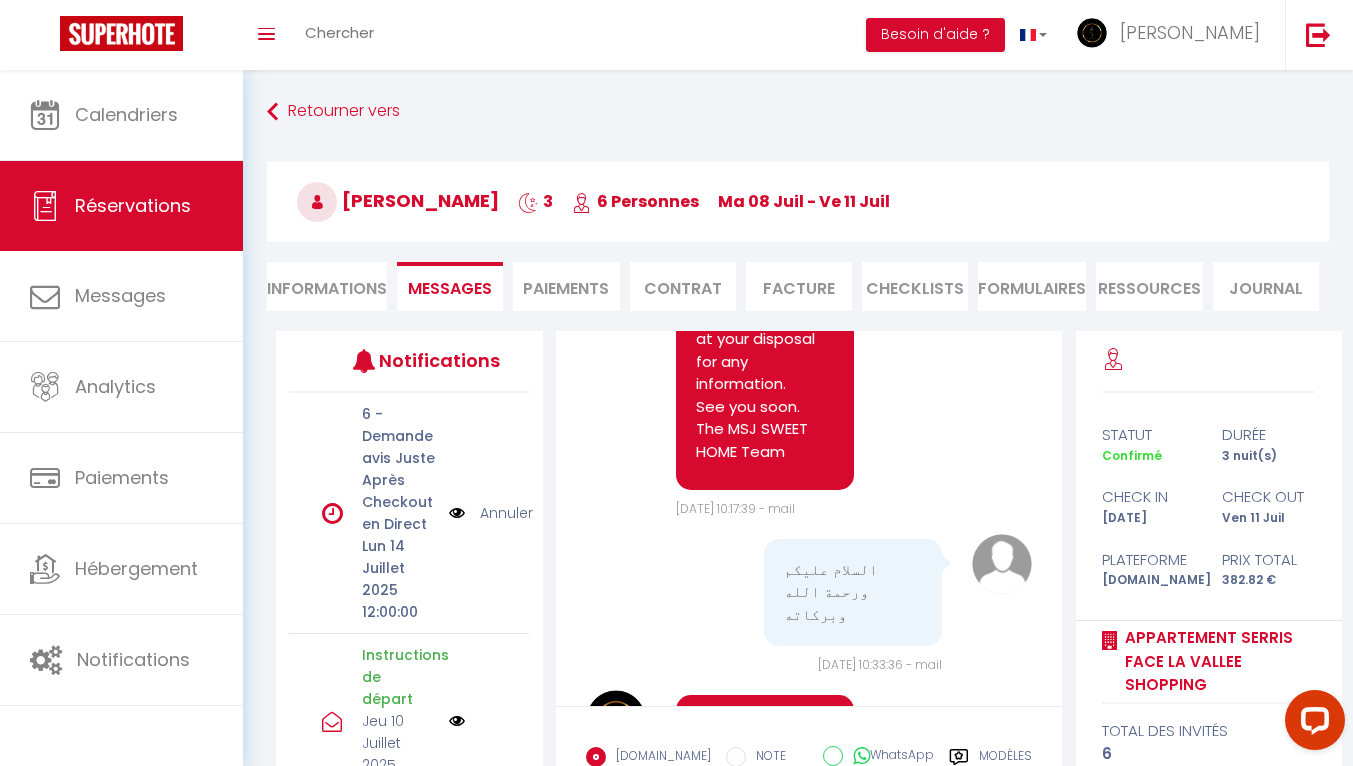 click on "السلام عليكم ورحمة الله وبركاته" at bounding box center [853, 593] 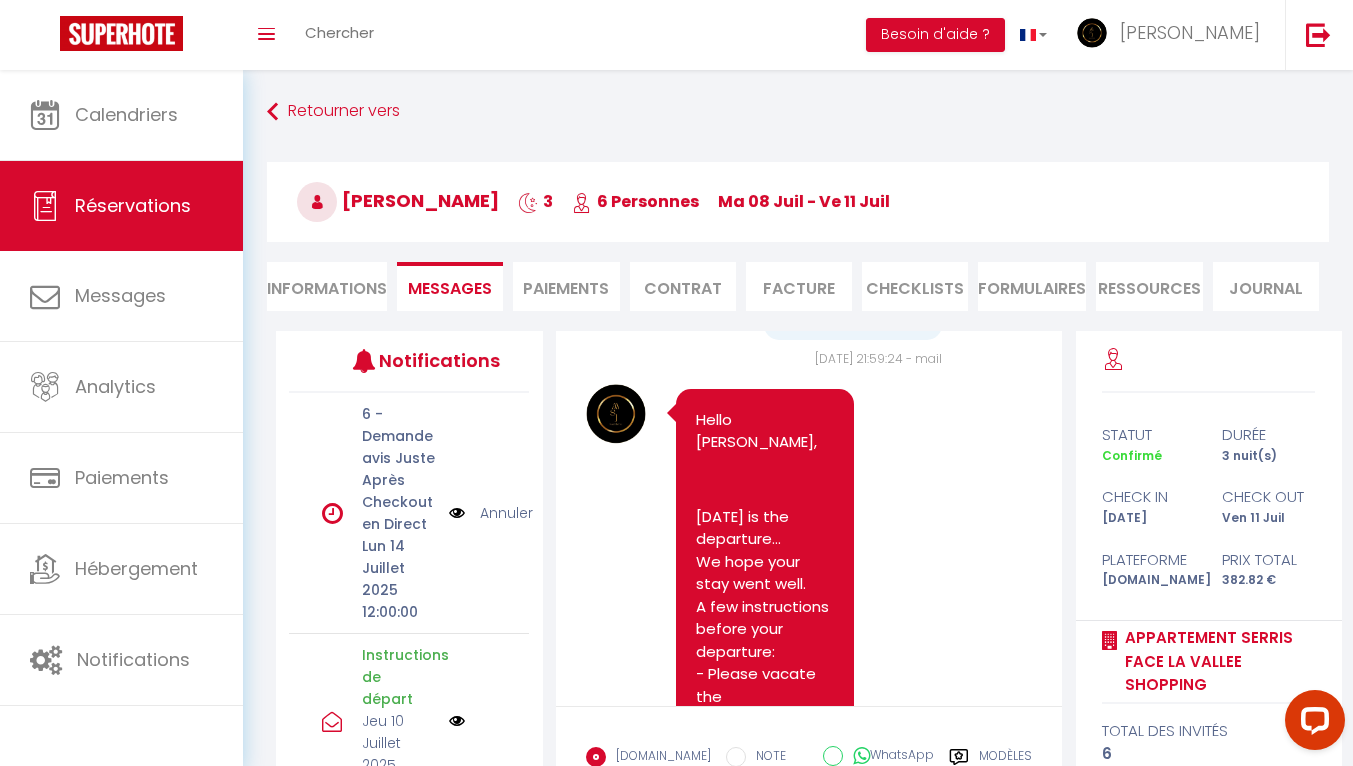 scroll, scrollTop: 3065, scrollLeft: 0, axis: vertical 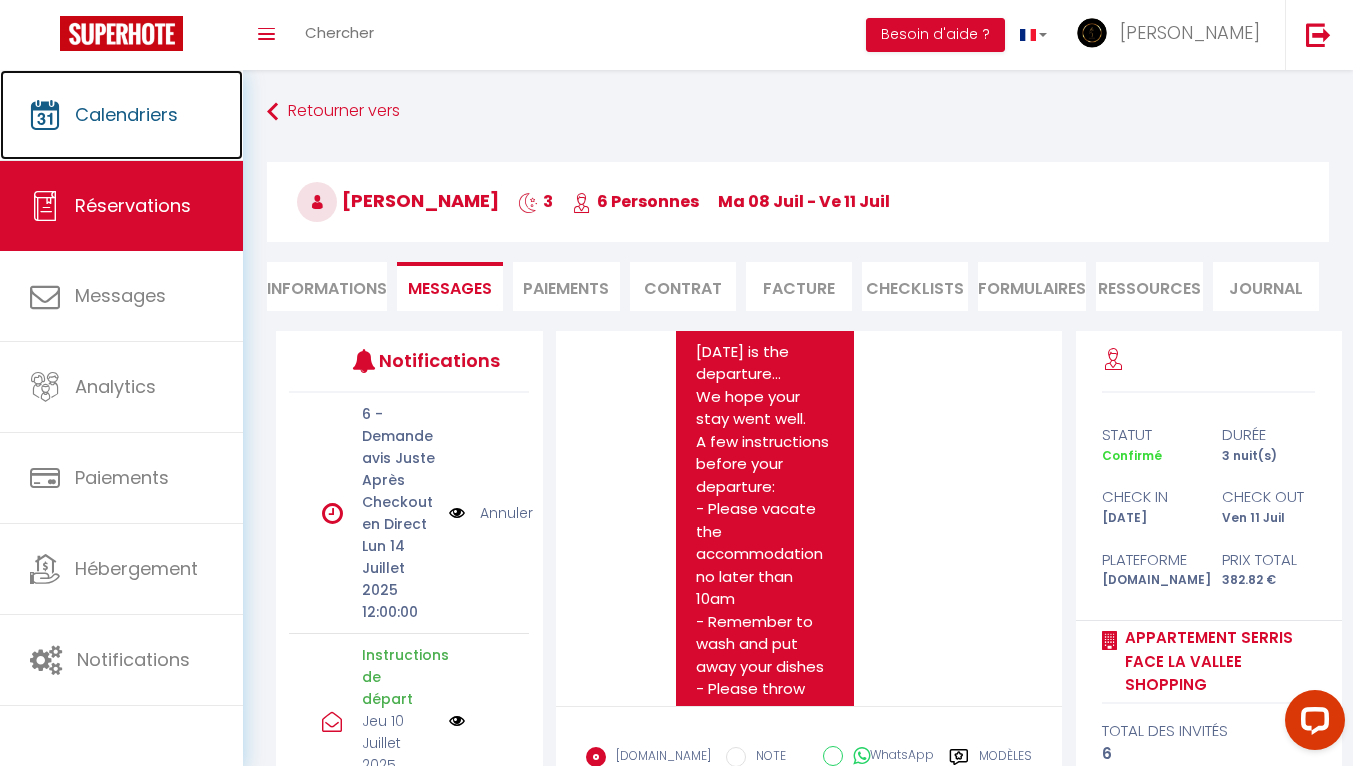 click on "Calendriers" at bounding box center [126, 114] 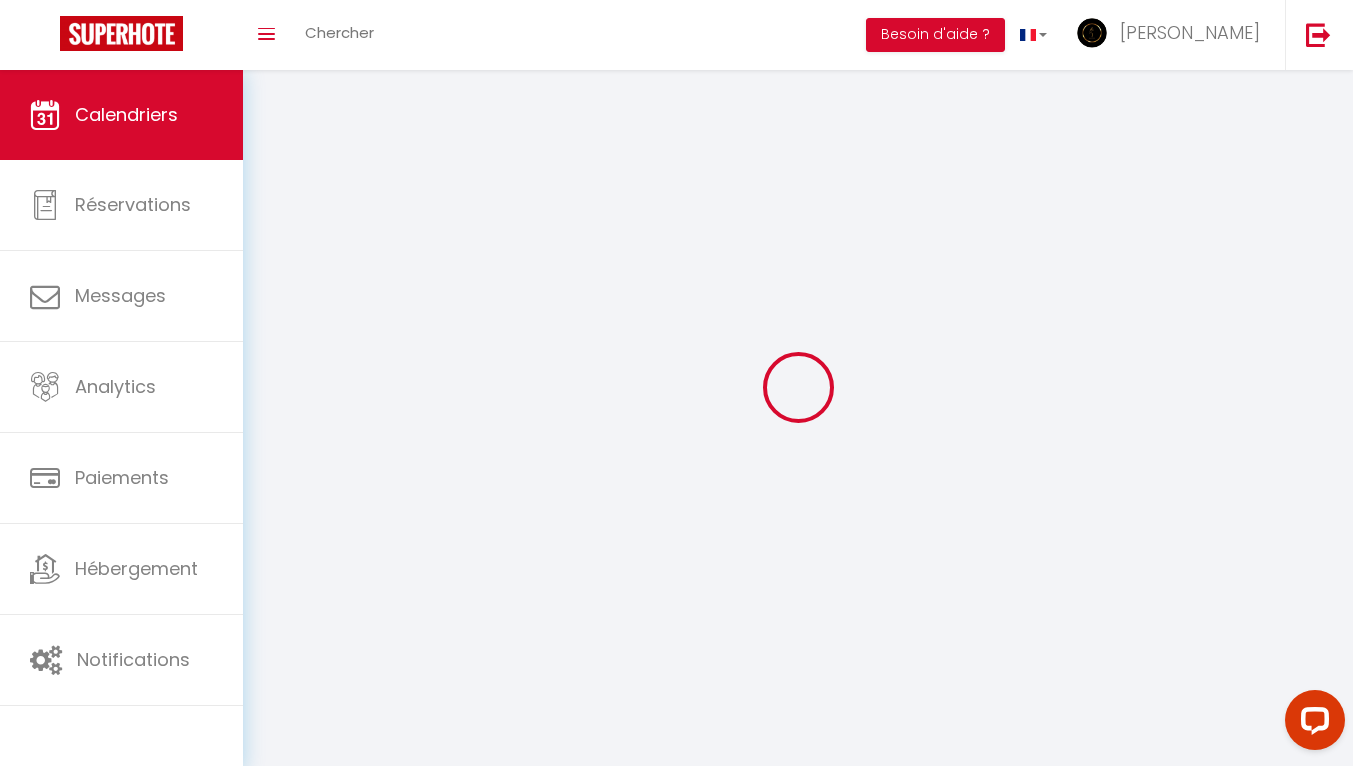 select 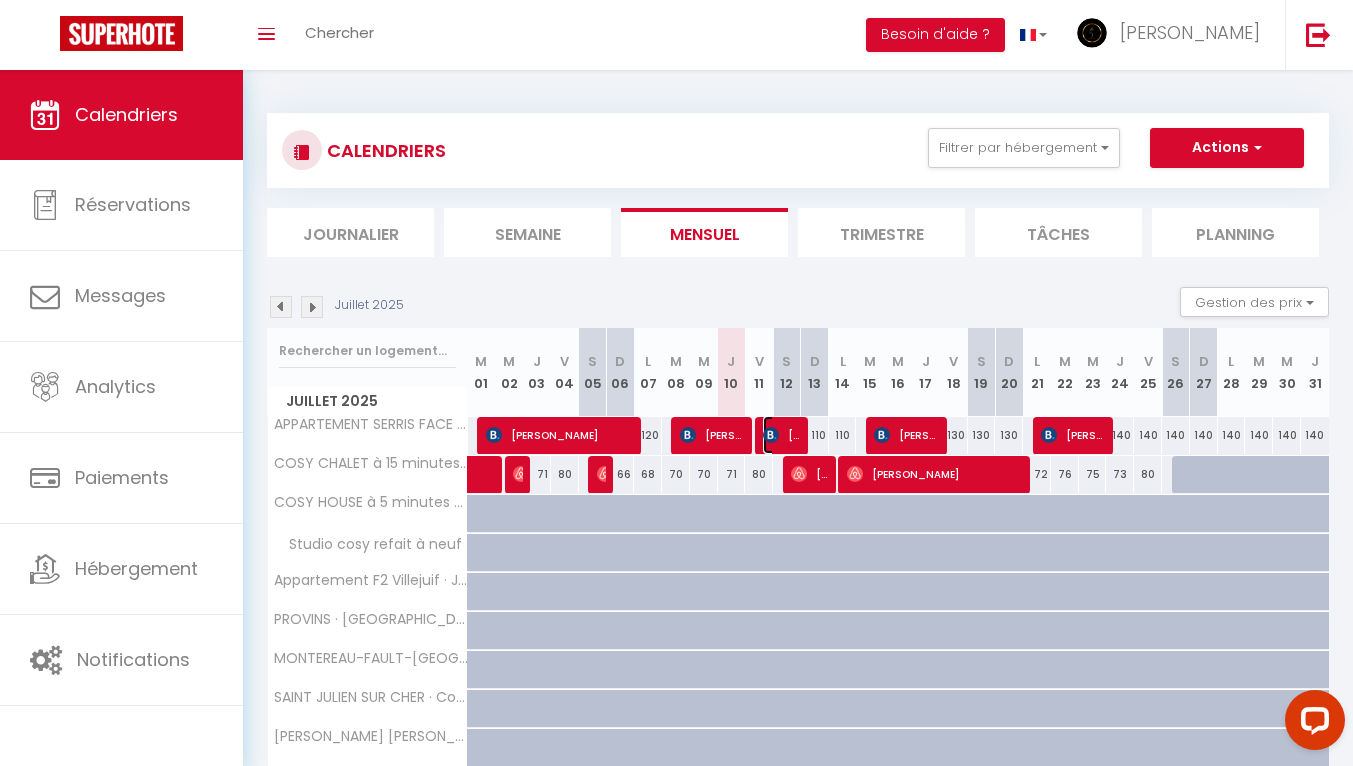 click on "[PERSON_NAME]" at bounding box center (781, 435) 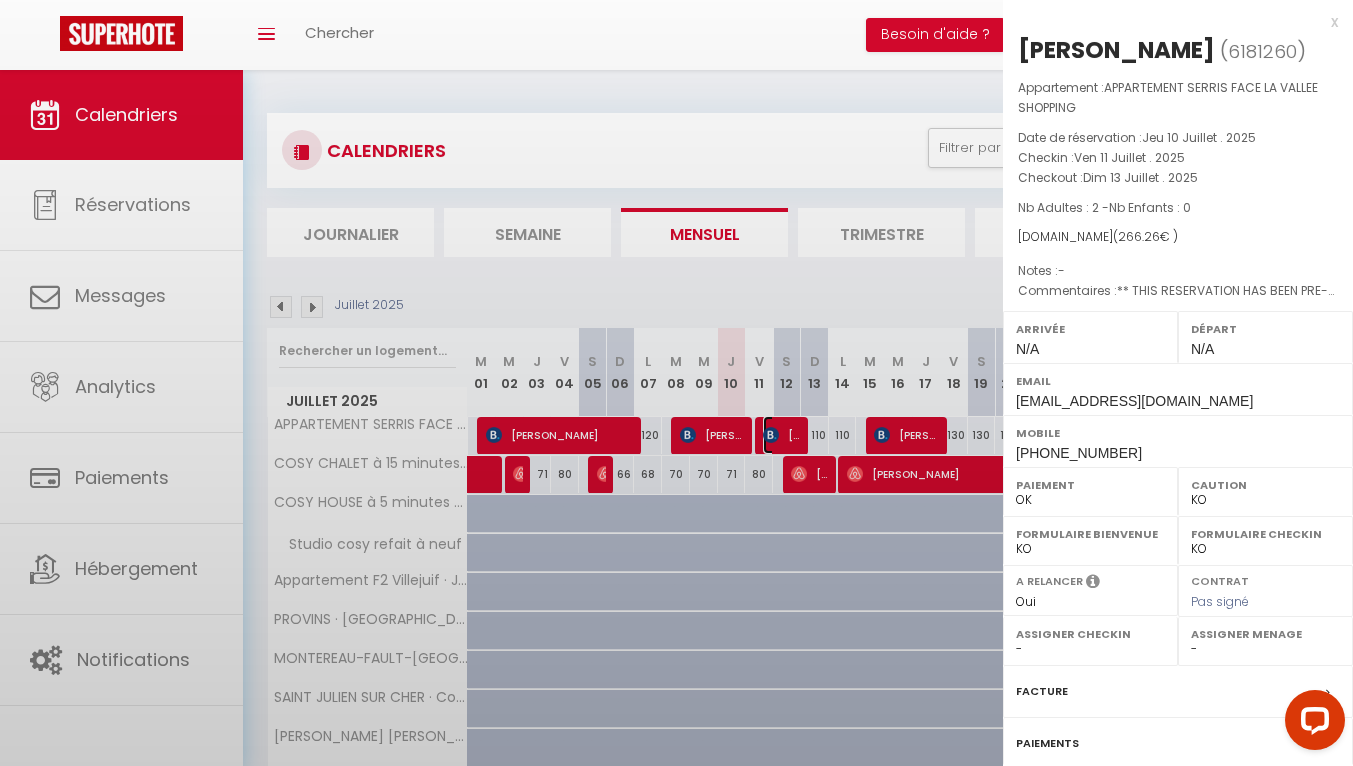 select on "28016" 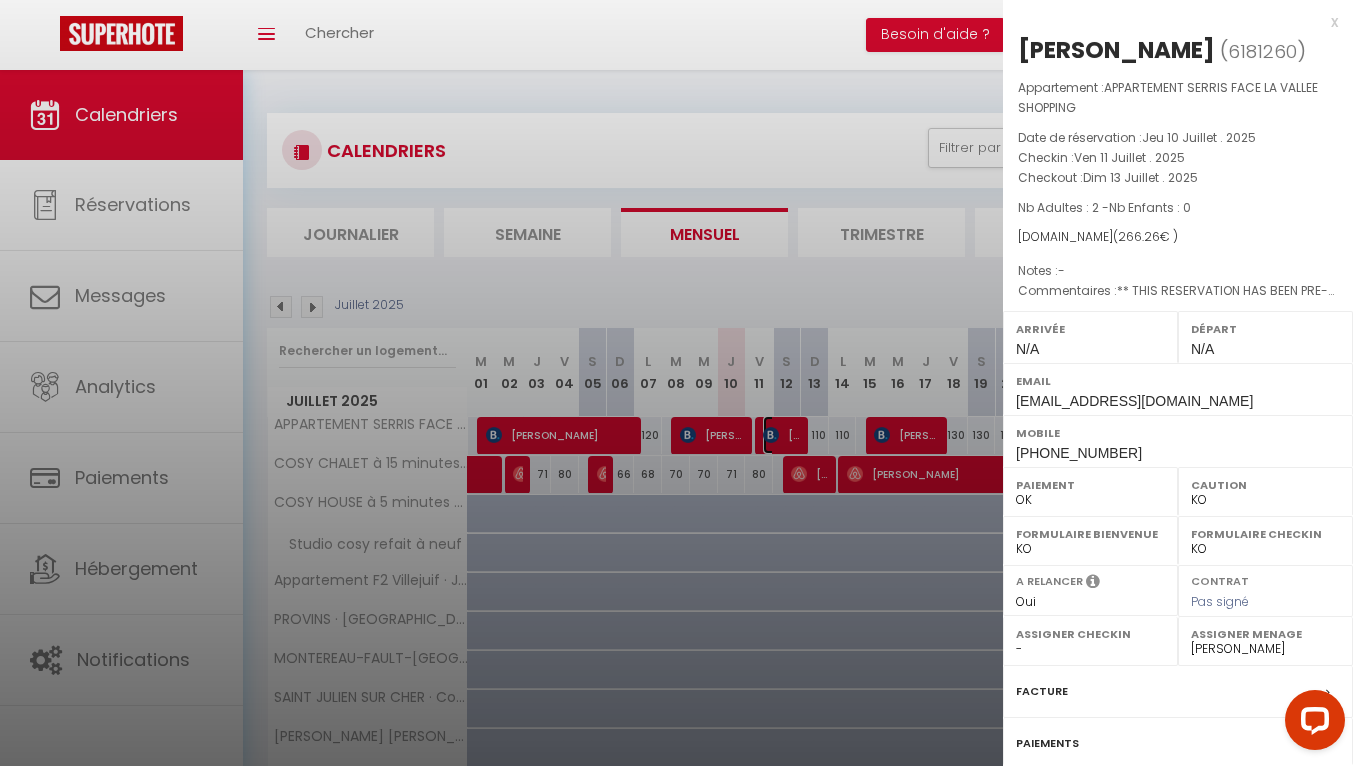 scroll, scrollTop: 186, scrollLeft: 0, axis: vertical 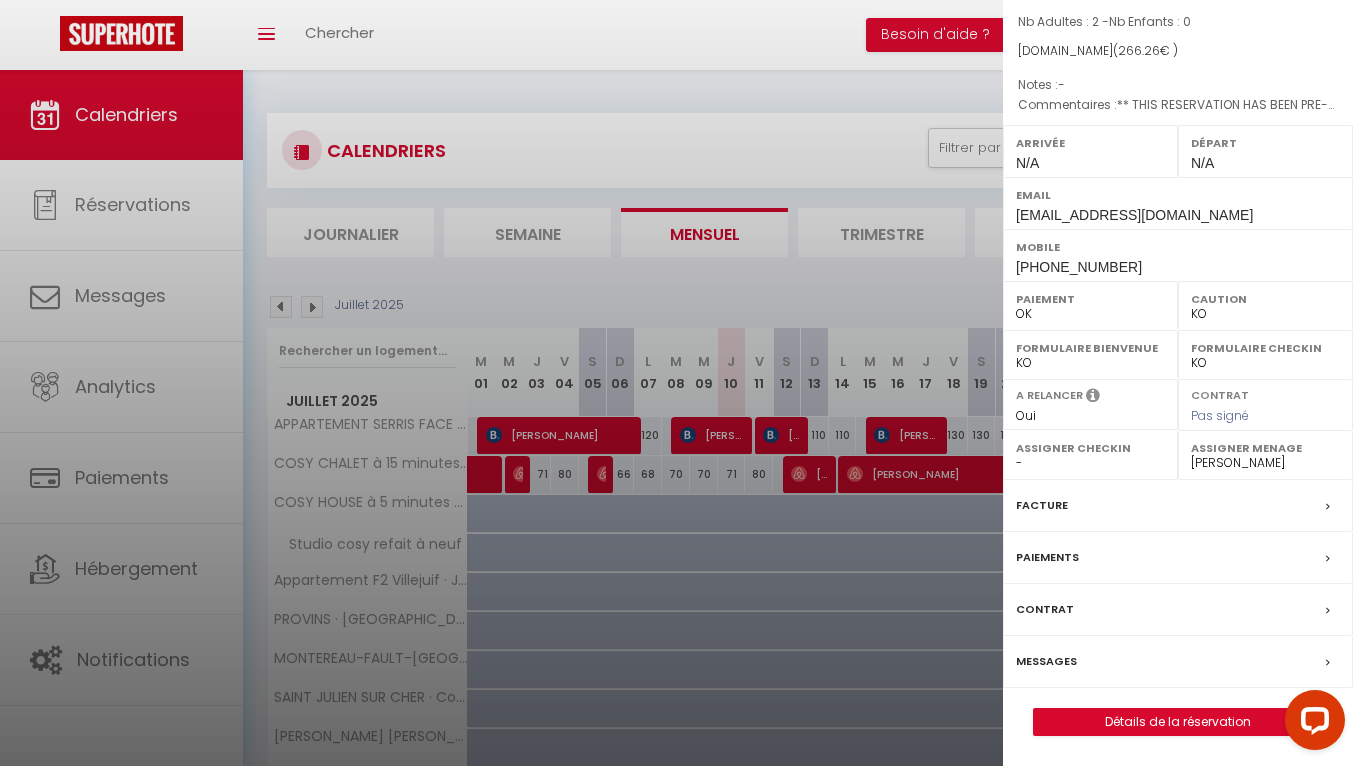 click on "Messages" at bounding box center (1046, 661) 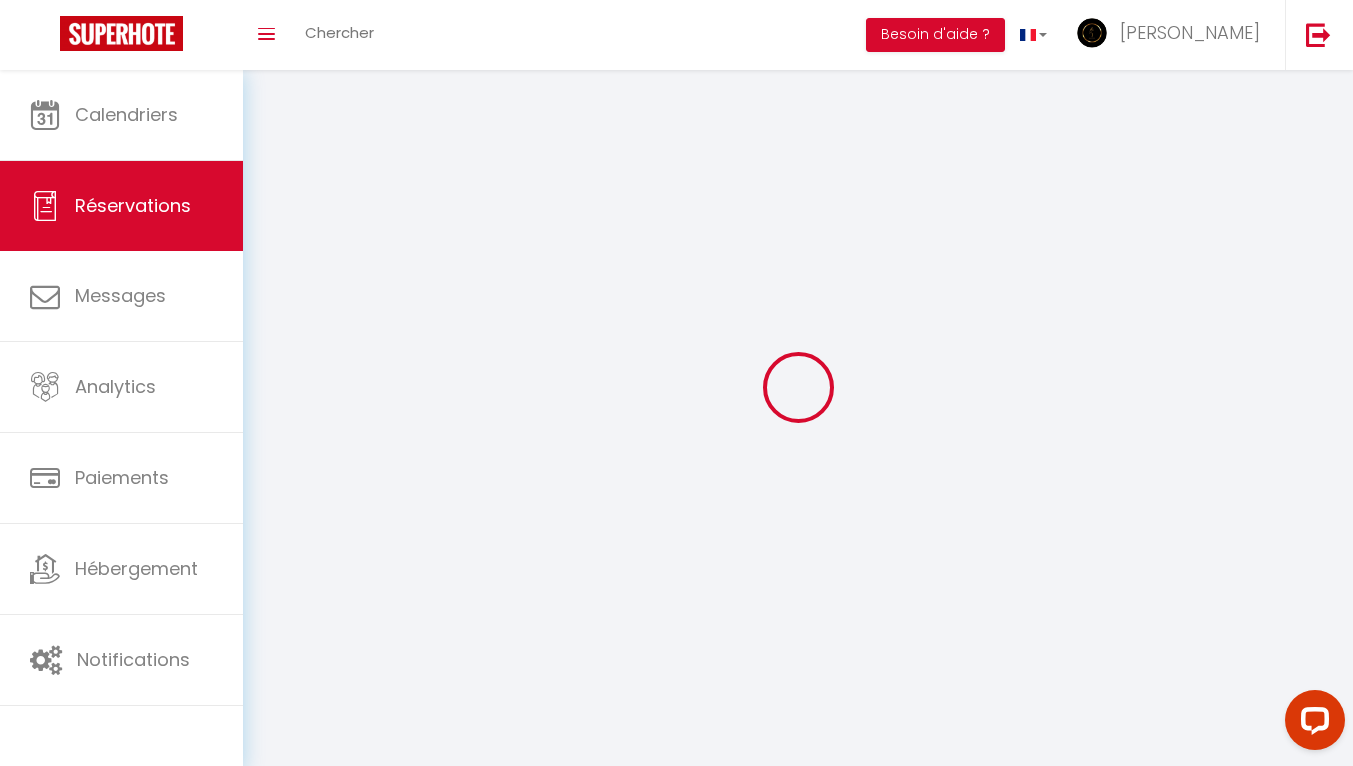 select 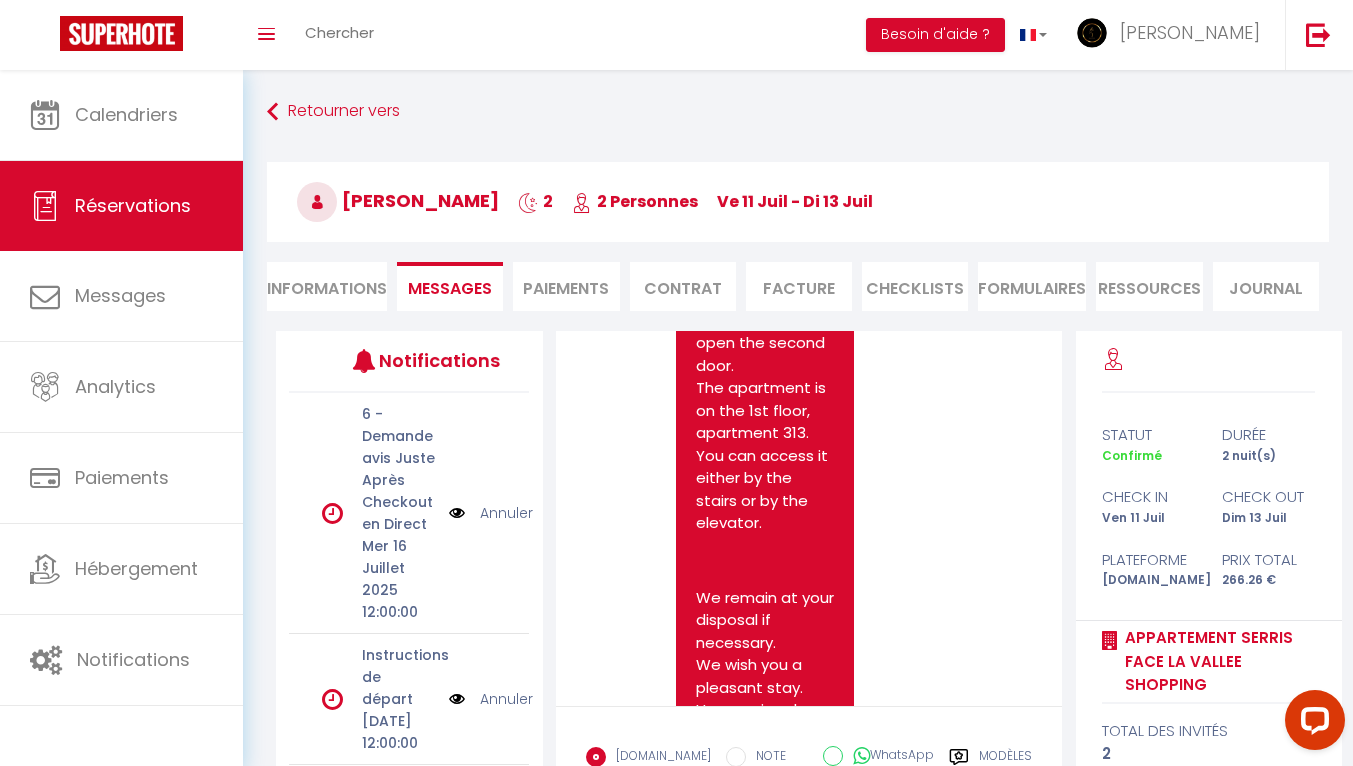 scroll, scrollTop: 1316, scrollLeft: 0, axis: vertical 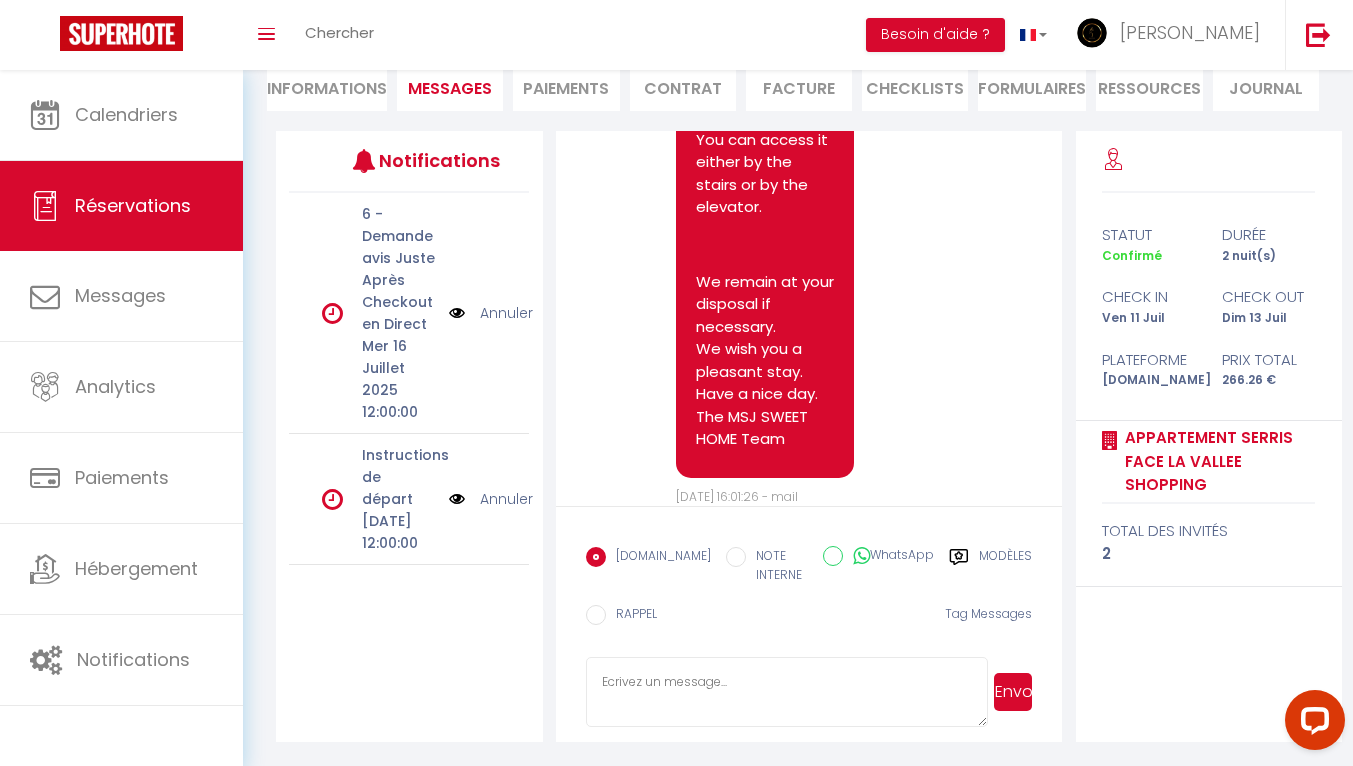 click at bounding box center (787, 692) 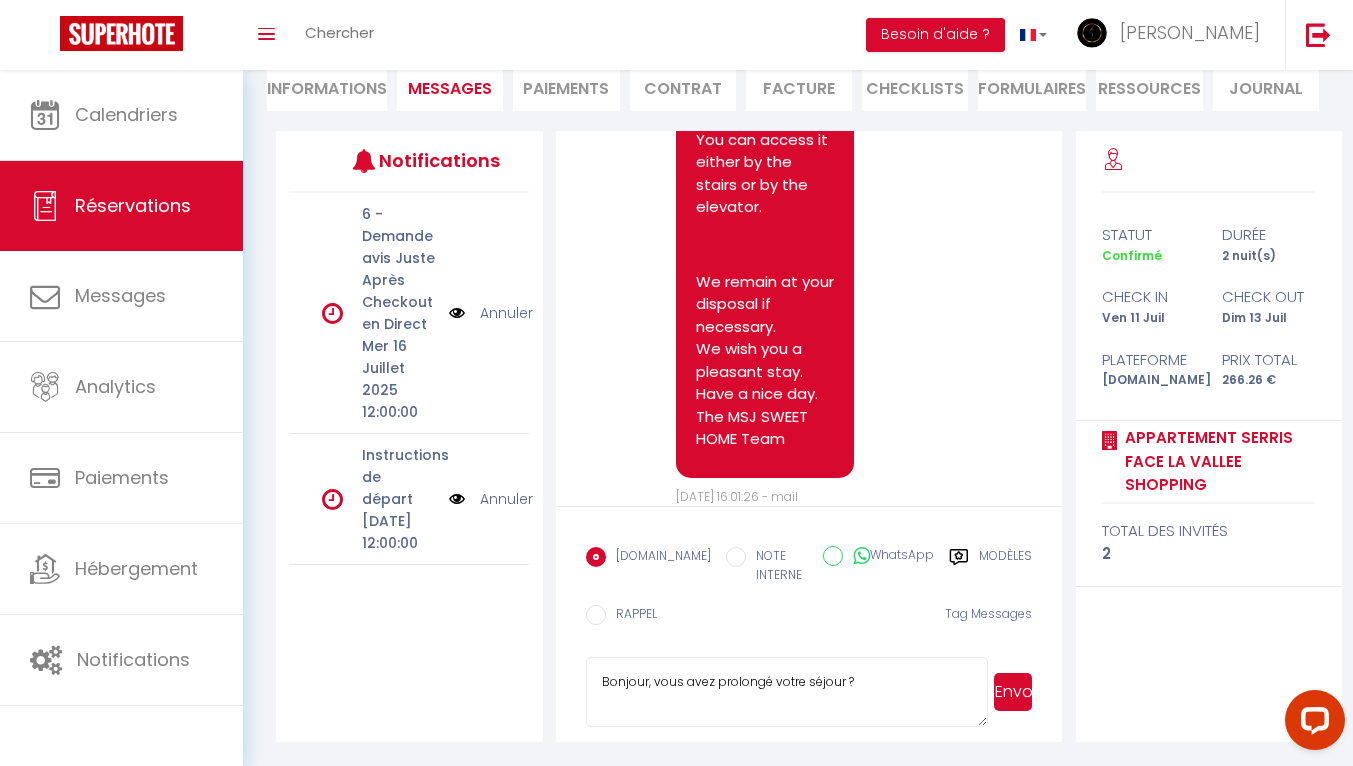 type on "Bonjour, vous avez prolongé votre séjour ?" 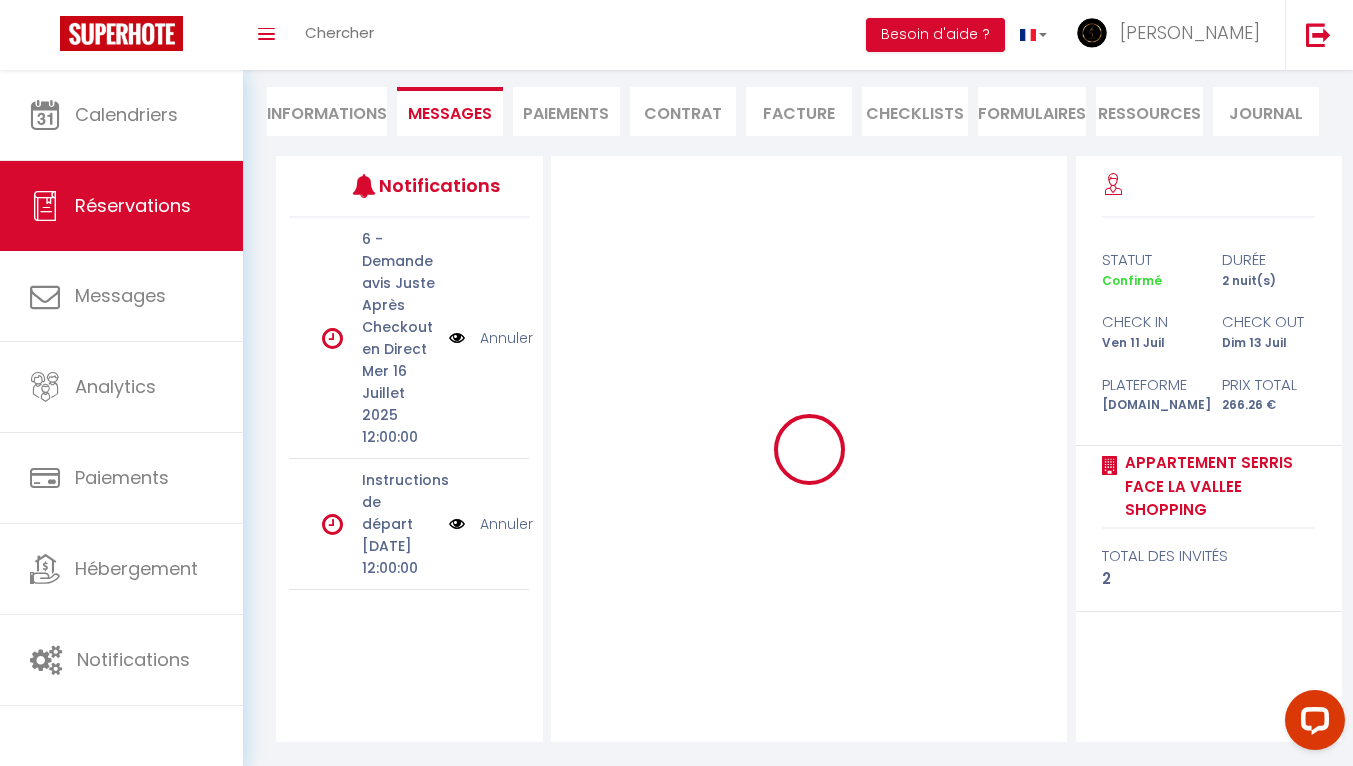 scroll, scrollTop: 175, scrollLeft: 0, axis: vertical 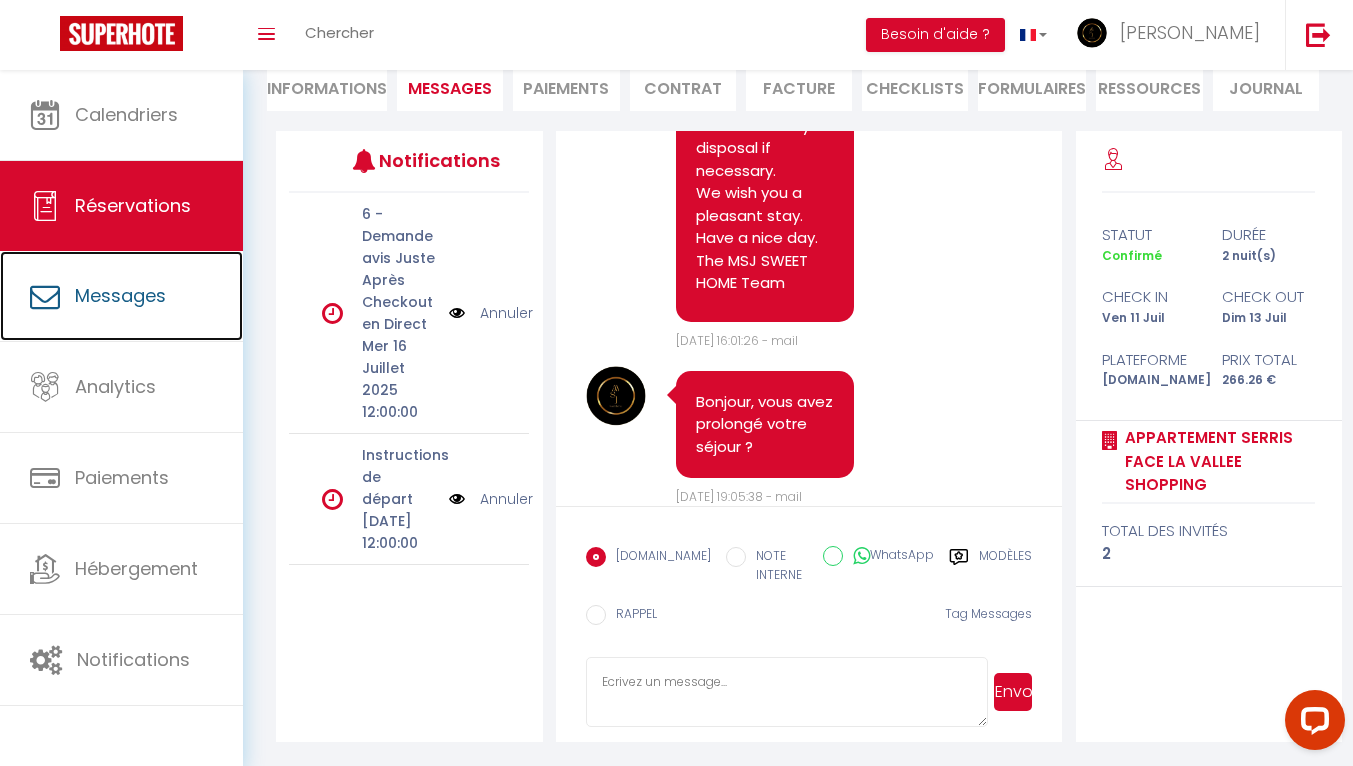 click on "Messages" at bounding box center [120, 295] 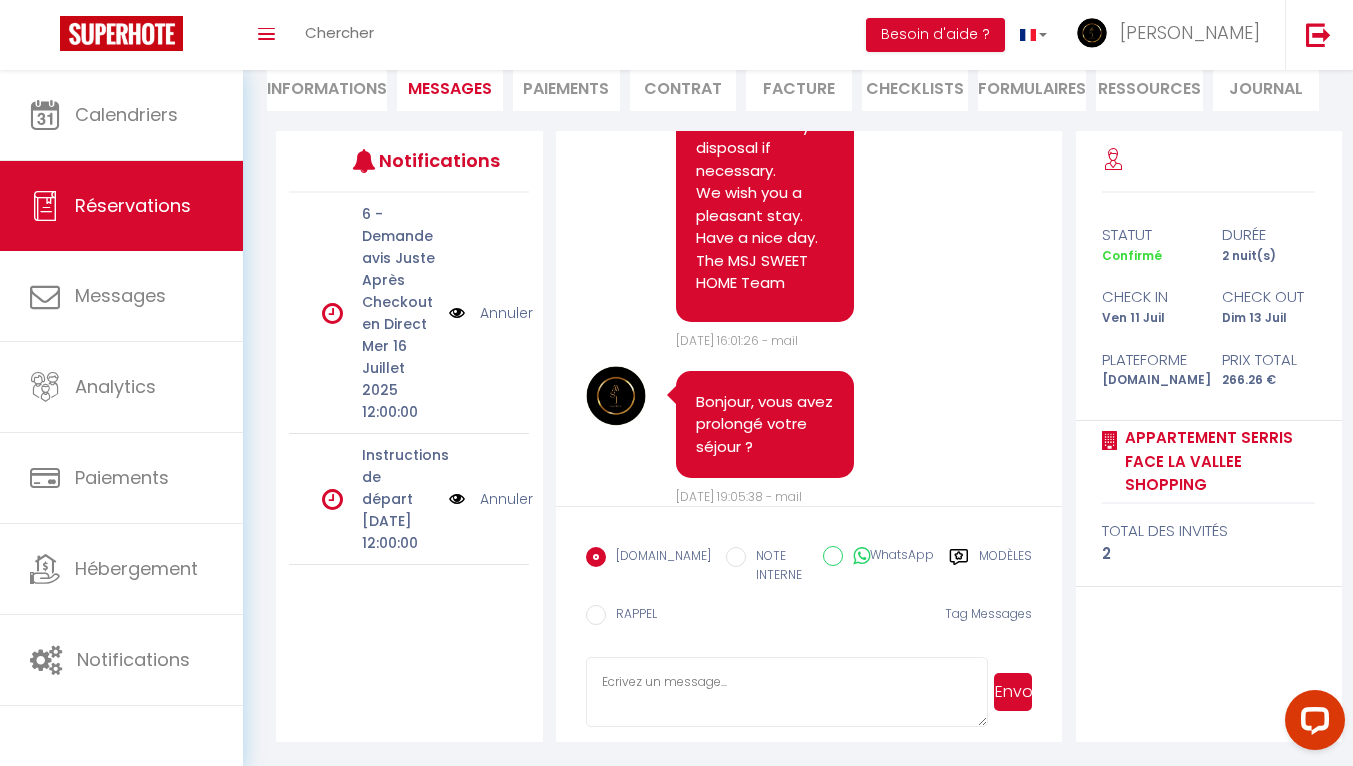 select on "message" 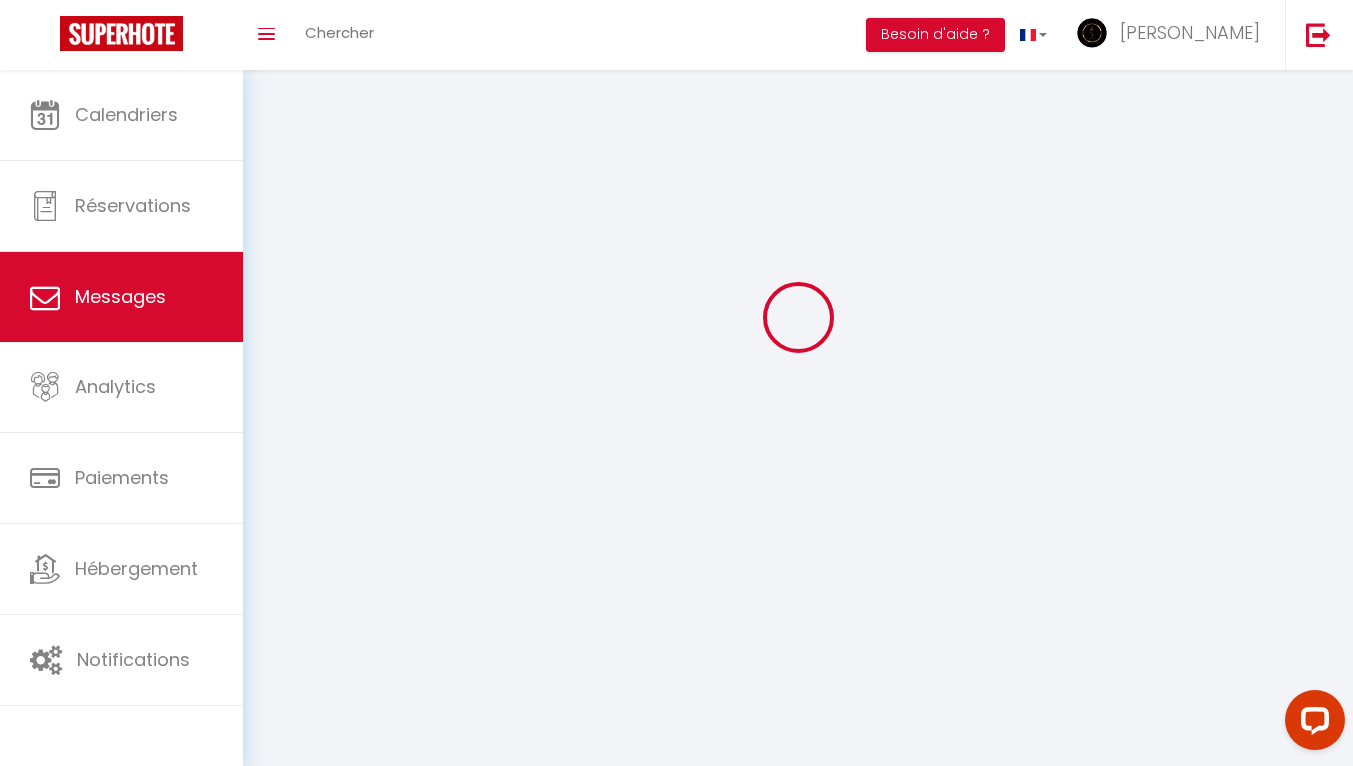 scroll, scrollTop: 0, scrollLeft: 0, axis: both 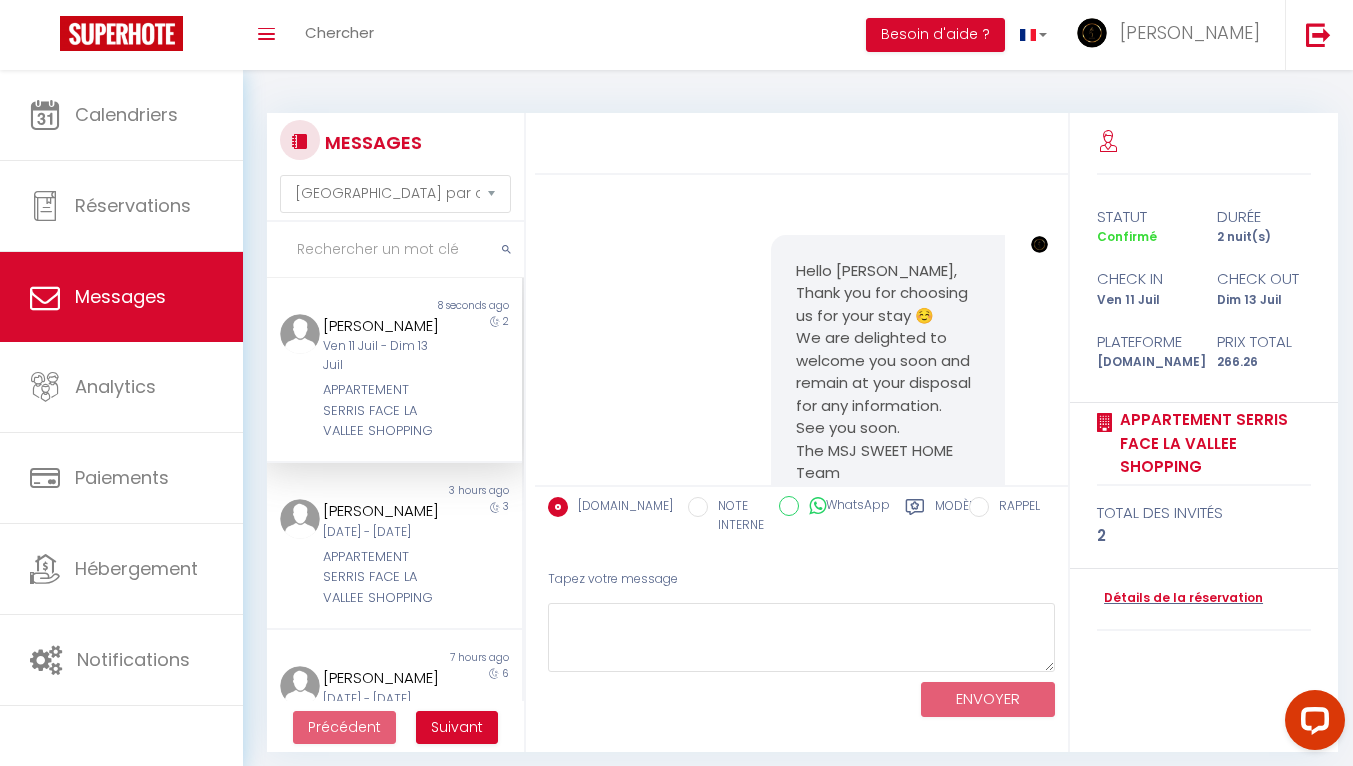 click on "[DATE] - [DATE]" at bounding box center [384, 532] 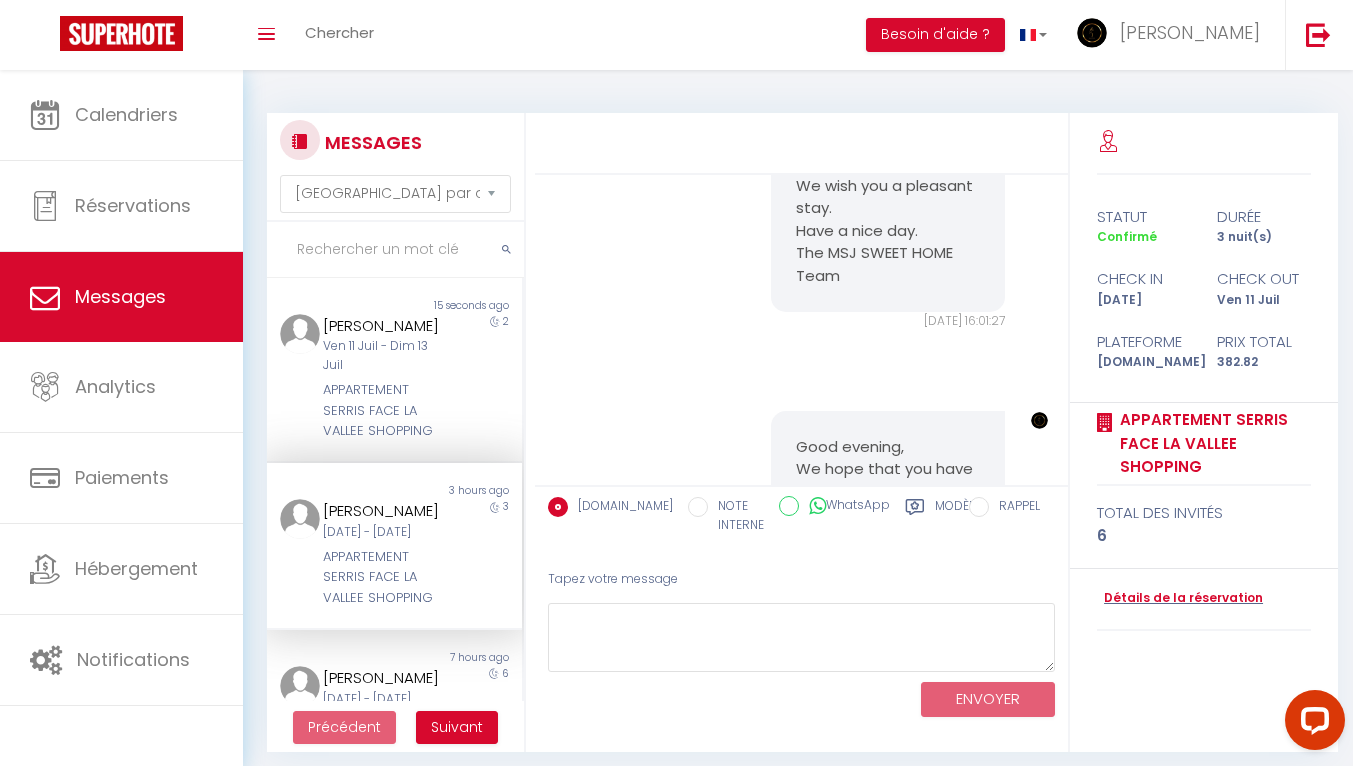 scroll, scrollTop: 1973, scrollLeft: 0, axis: vertical 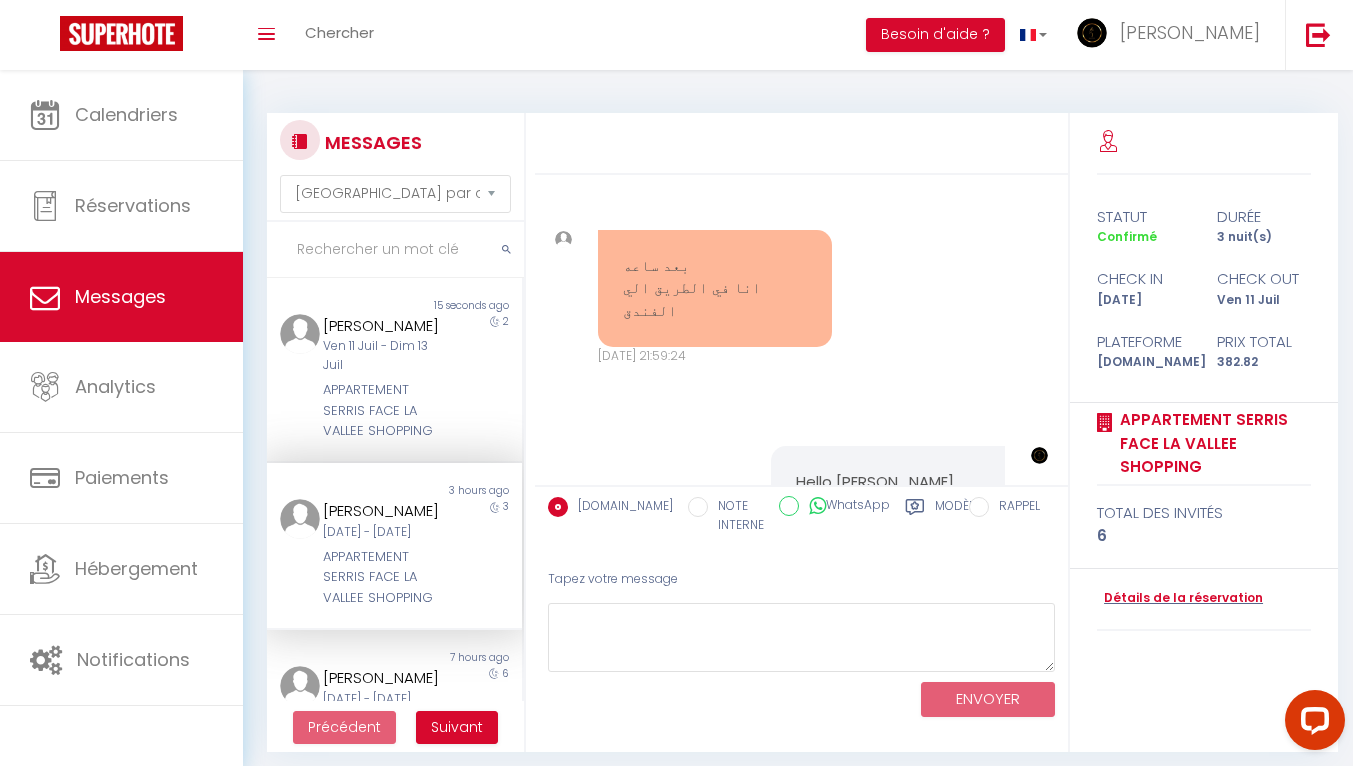 click on "بعد ساعه
انا في الطريق الي الفندق" at bounding box center [715, 289] 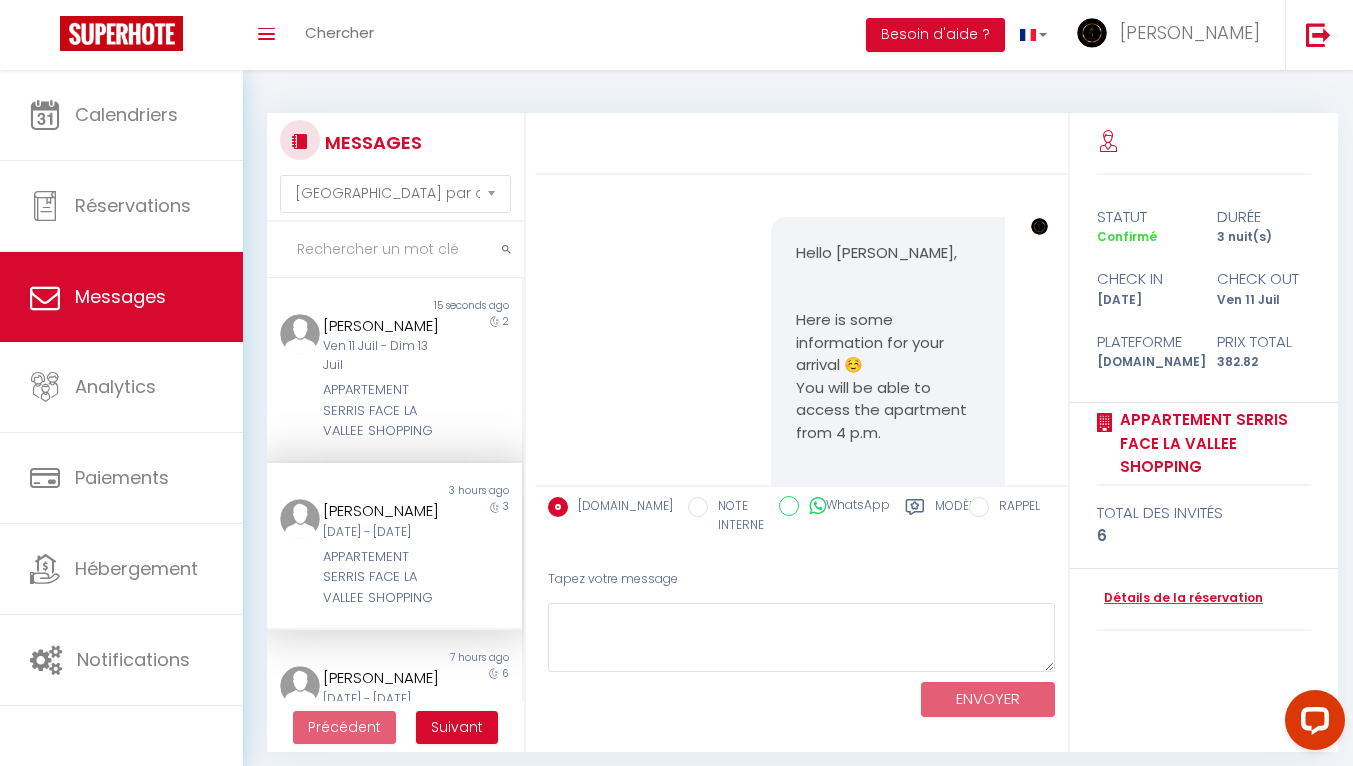 scroll, scrollTop: 600, scrollLeft: 0, axis: vertical 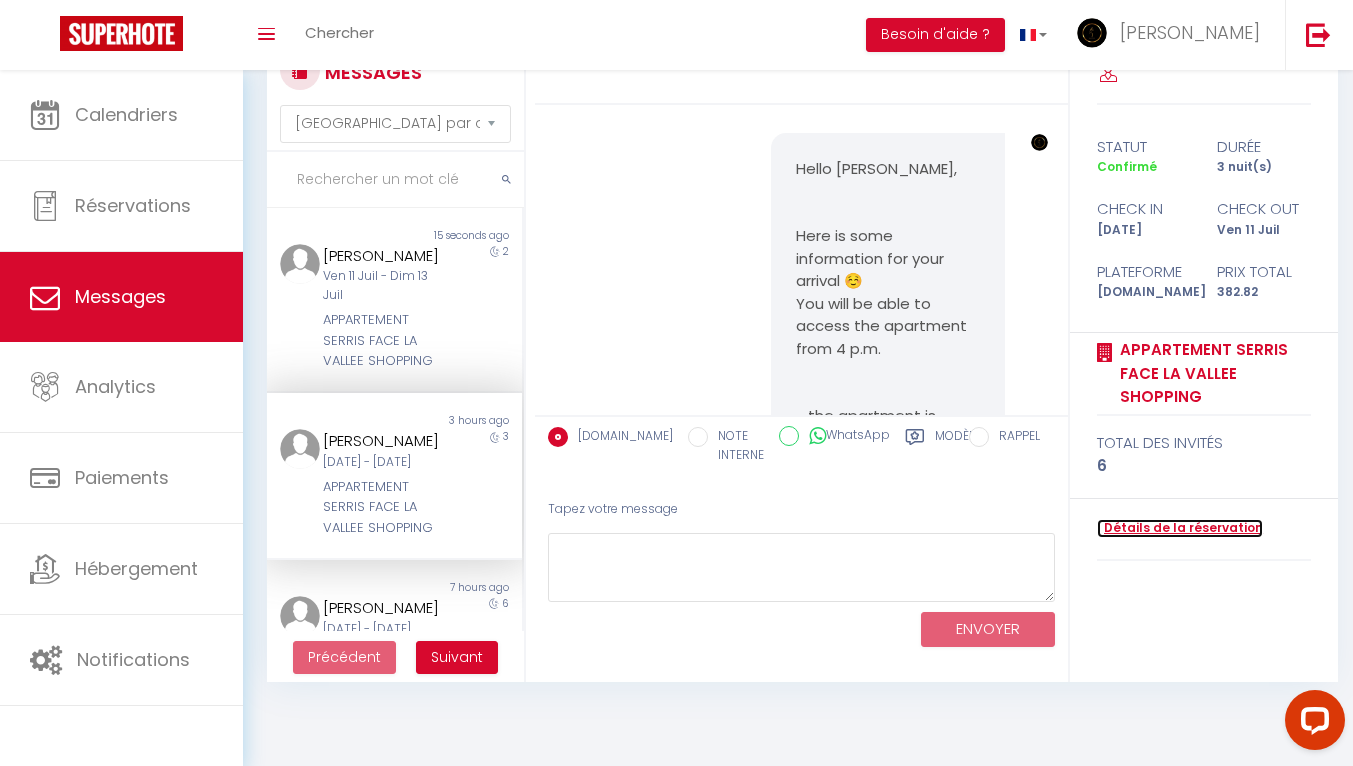 click on "Détails de la réservation" at bounding box center (1180, 528) 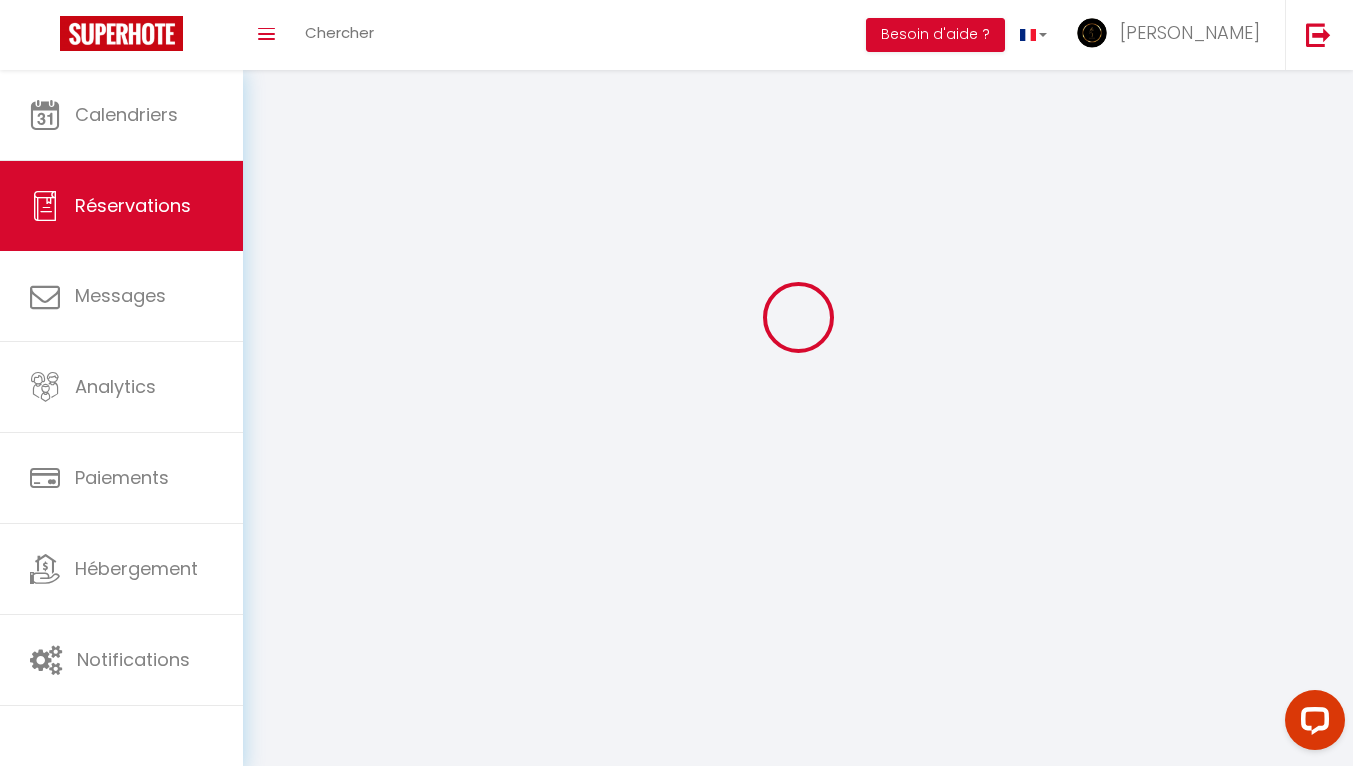 scroll, scrollTop: 0, scrollLeft: 0, axis: both 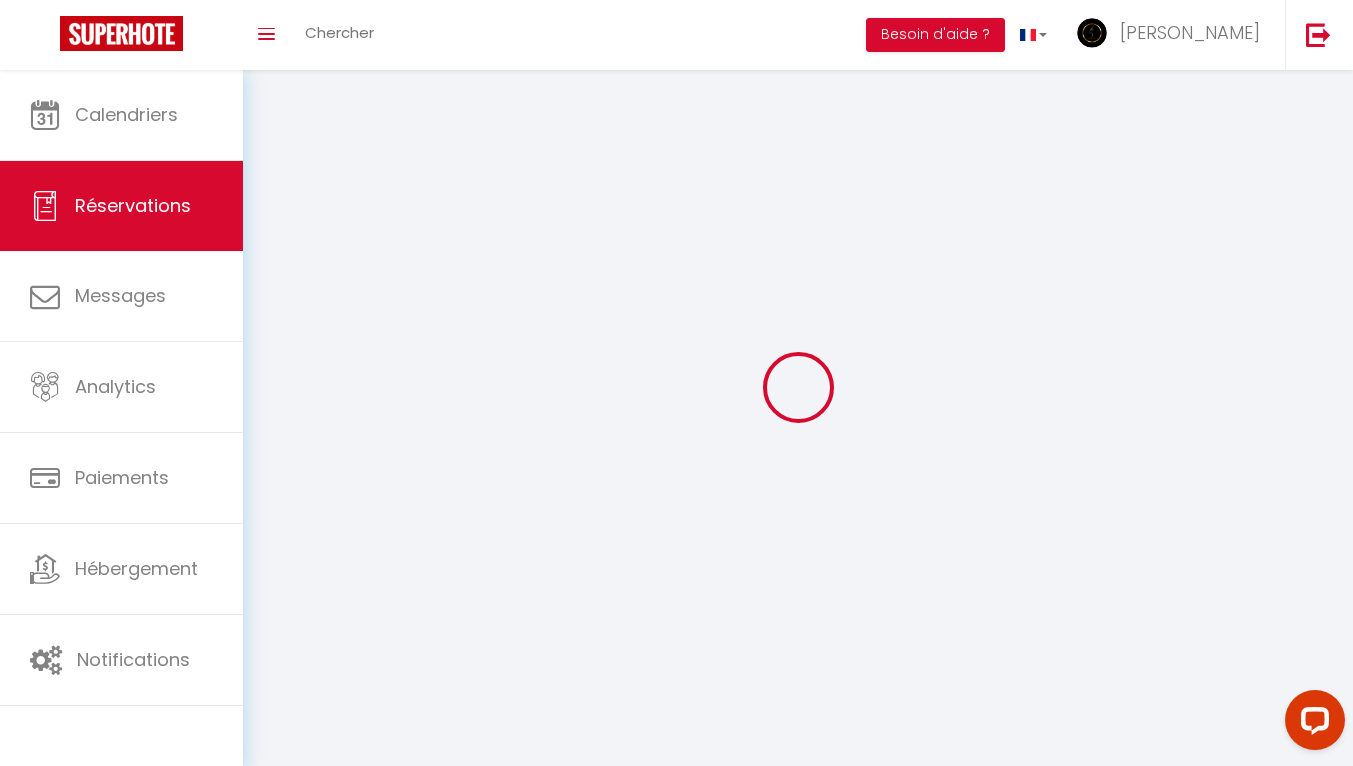 select 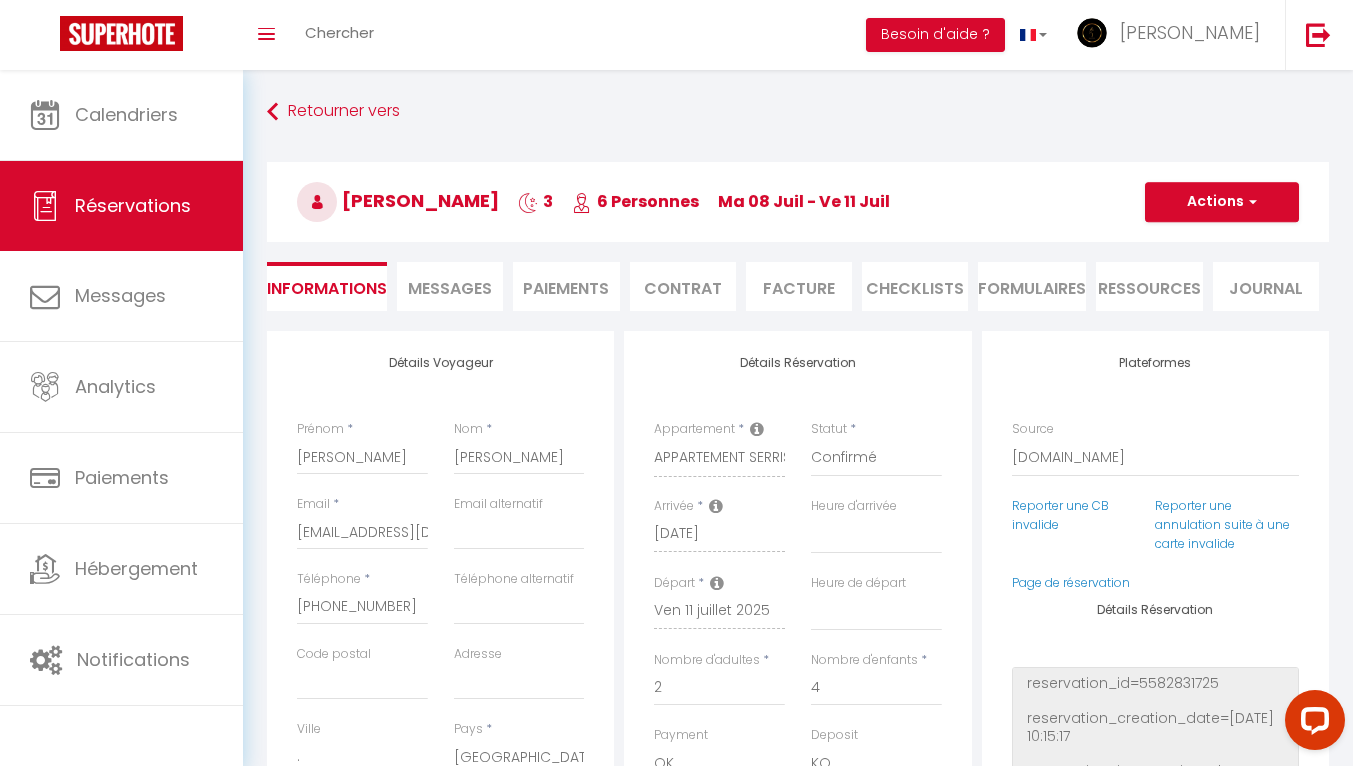 type on "75" 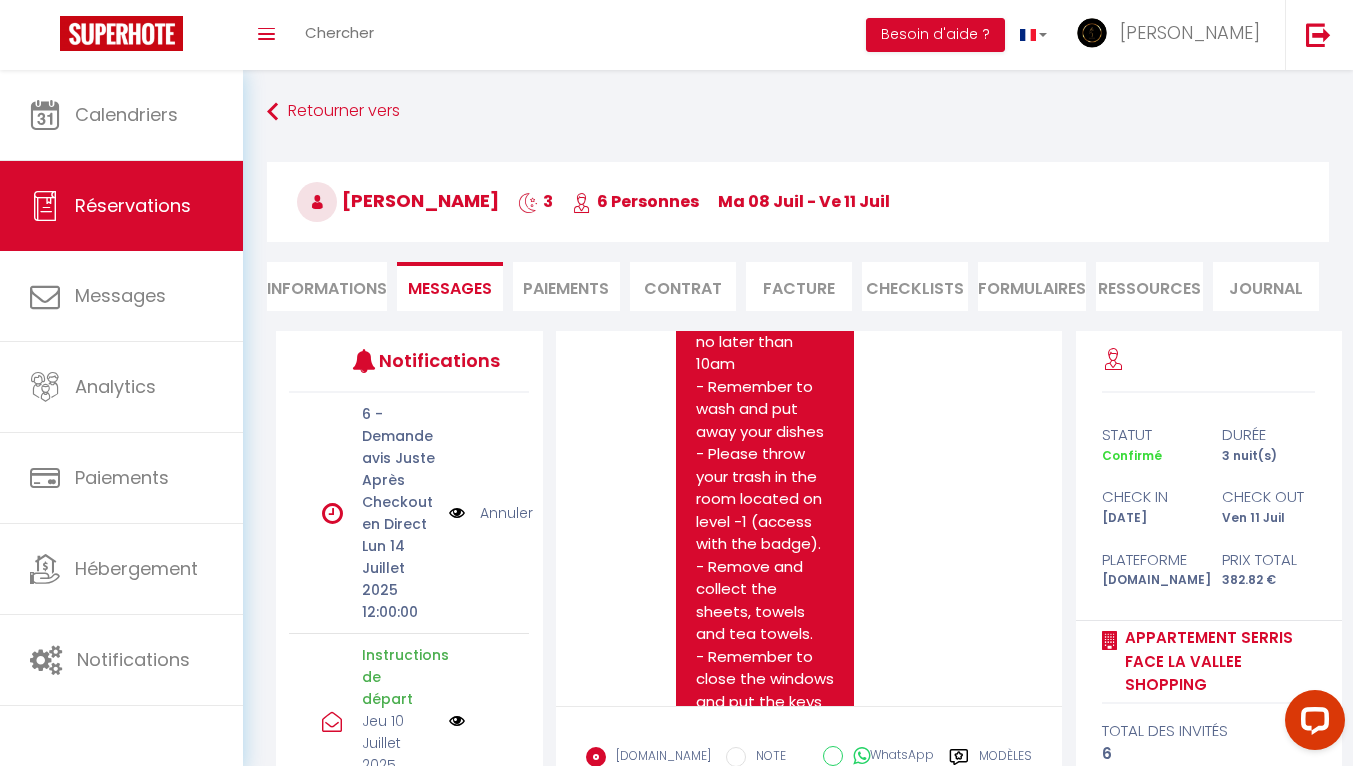 scroll, scrollTop: 2100, scrollLeft: 0, axis: vertical 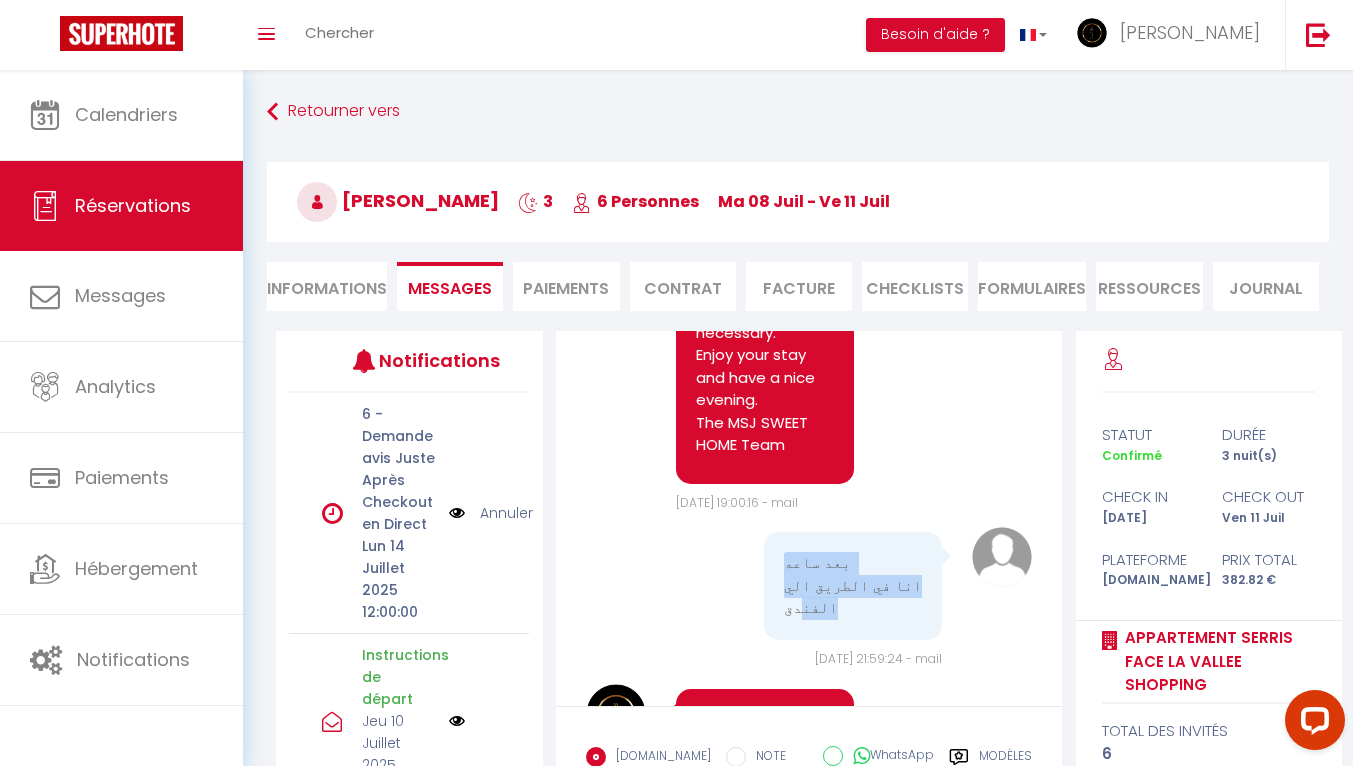 drag, startPoint x: 777, startPoint y: 497, endPoint x: 801, endPoint y: 519, distance: 32.55764 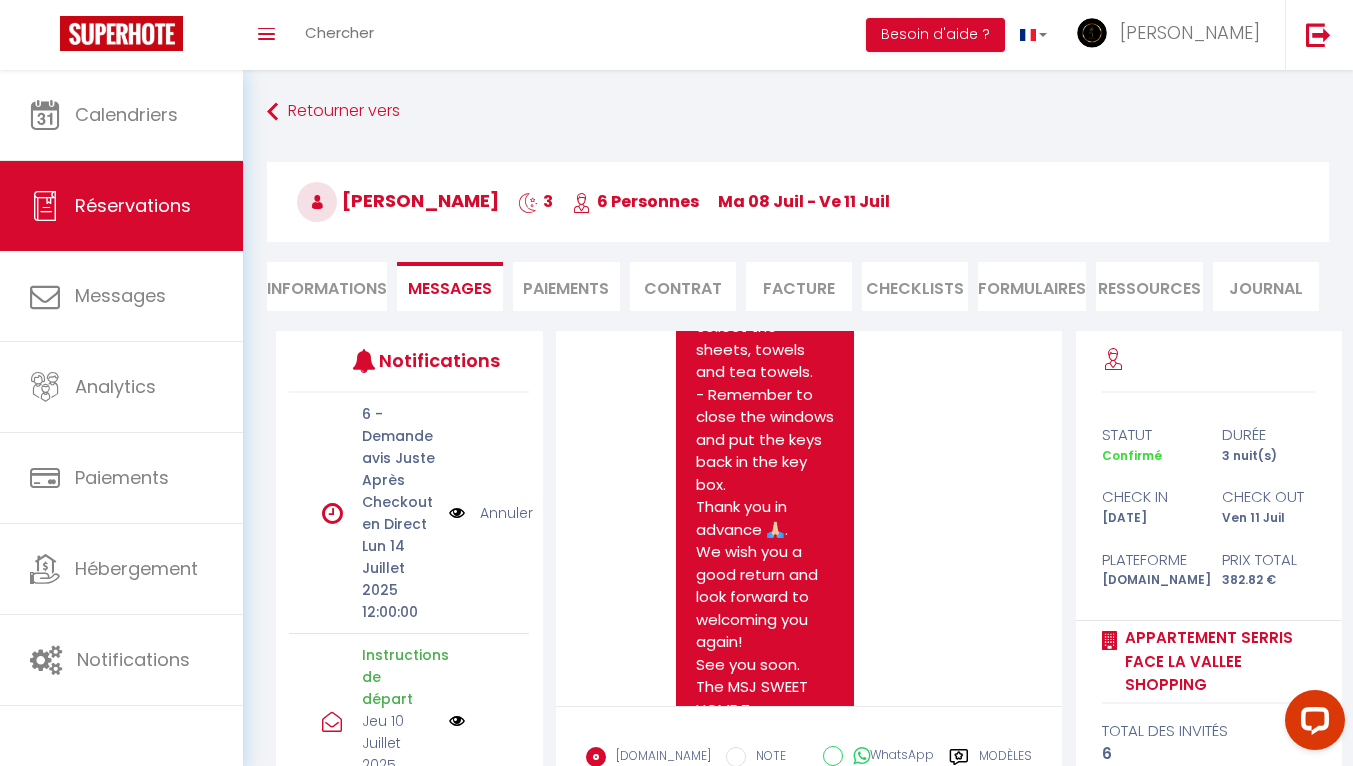 scroll, scrollTop: 3065, scrollLeft: 0, axis: vertical 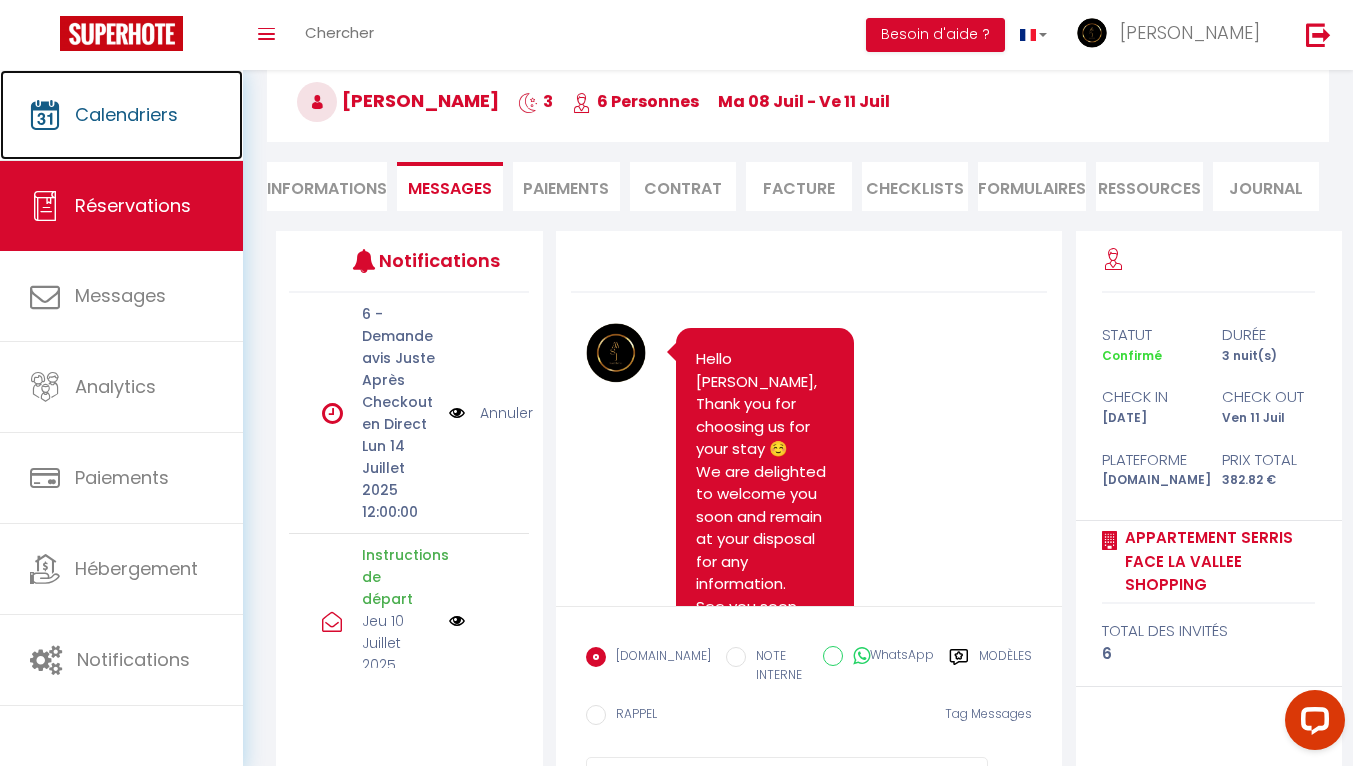 click on "Calendriers" at bounding box center [121, 115] 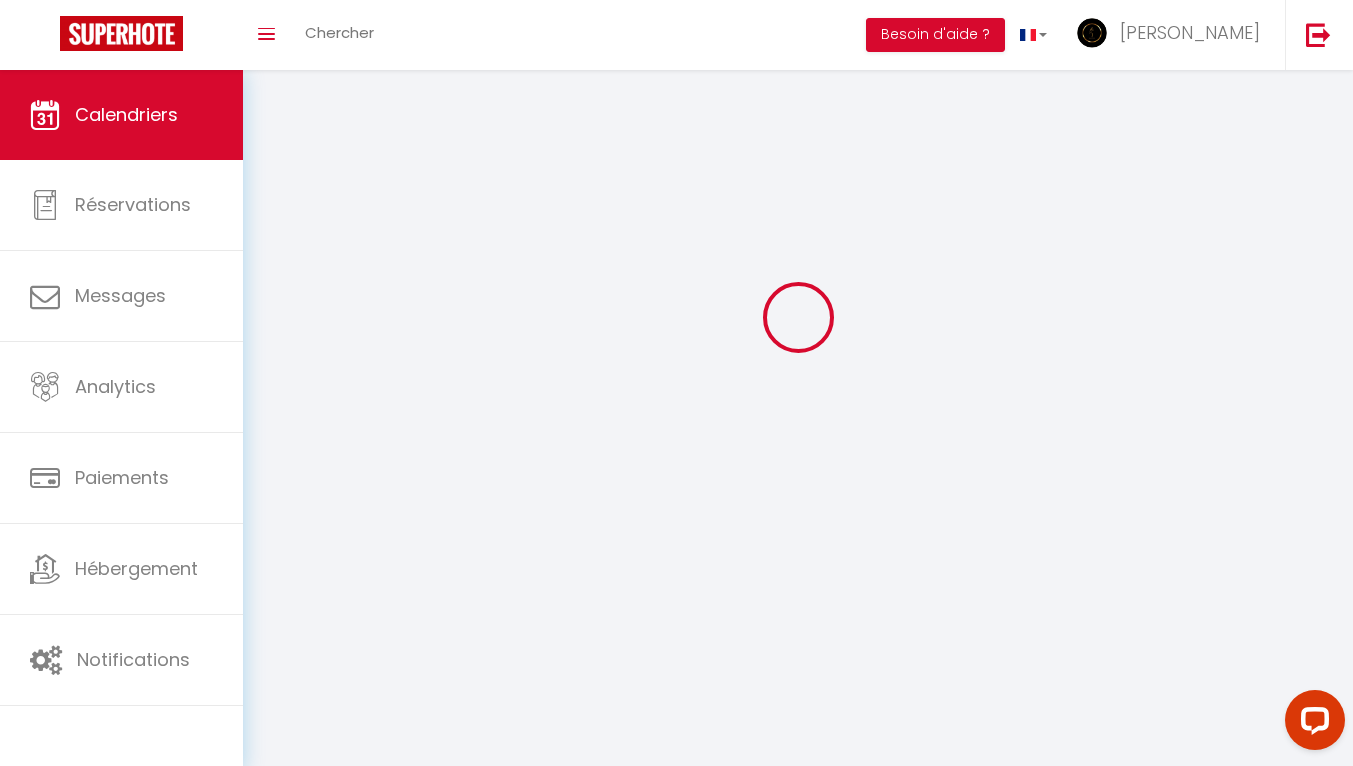 scroll, scrollTop: 0, scrollLeft: 0, axis: both 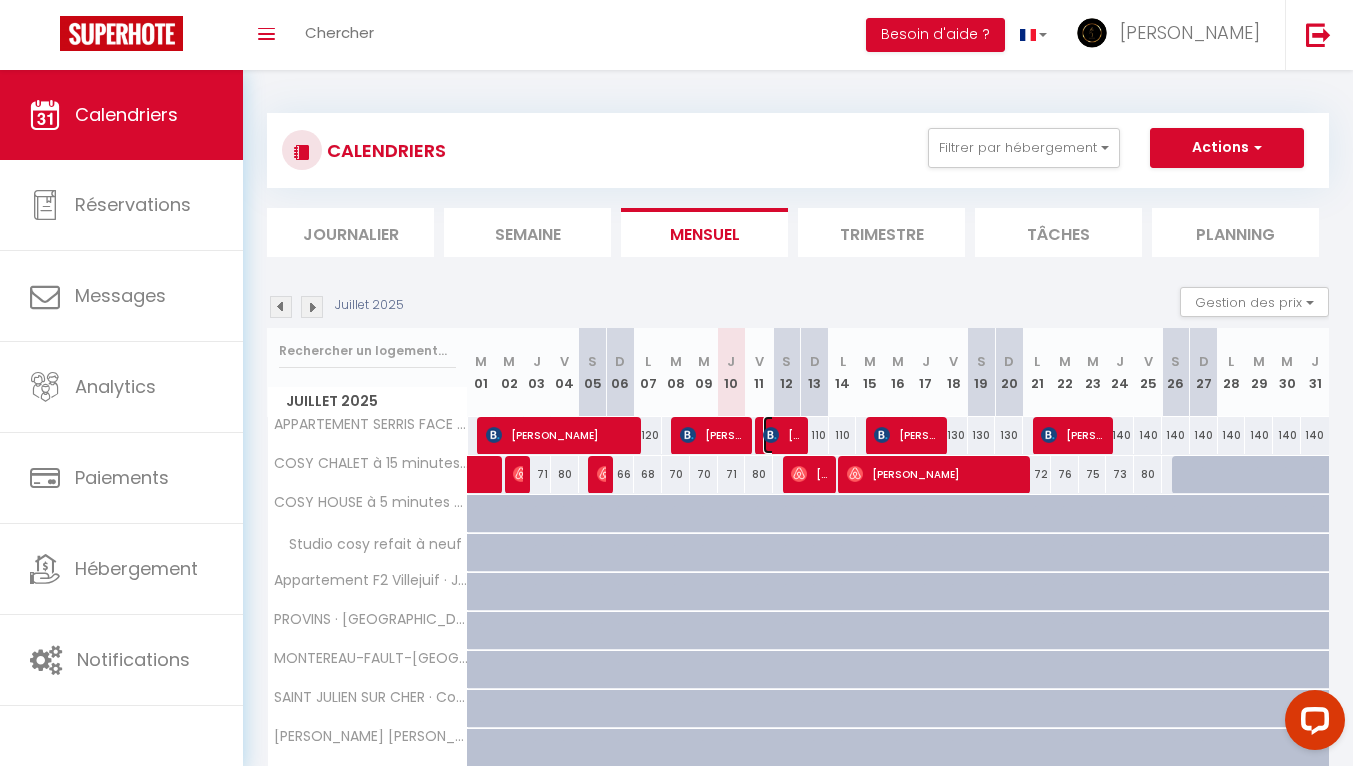 click on "[PERSON_NAME]" at bounding box center [781, 435] 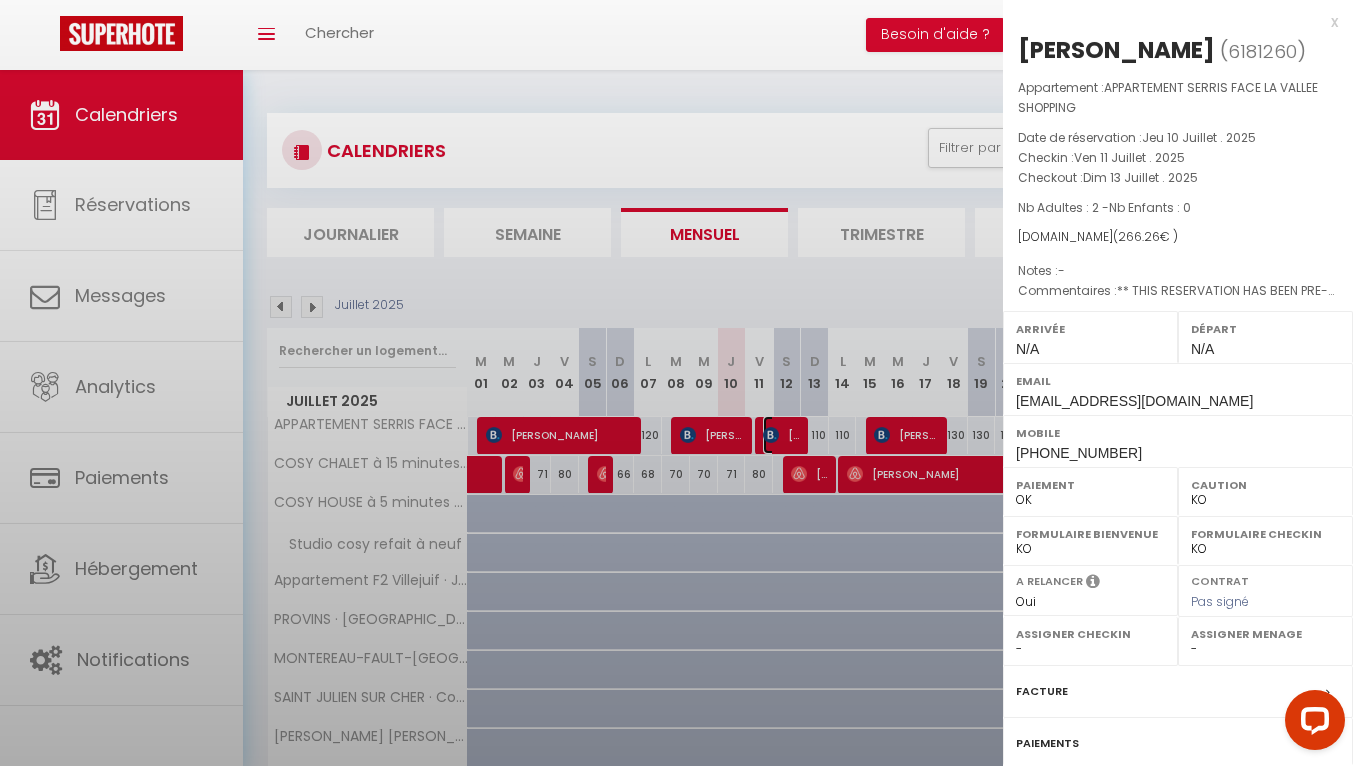 select on "28016" 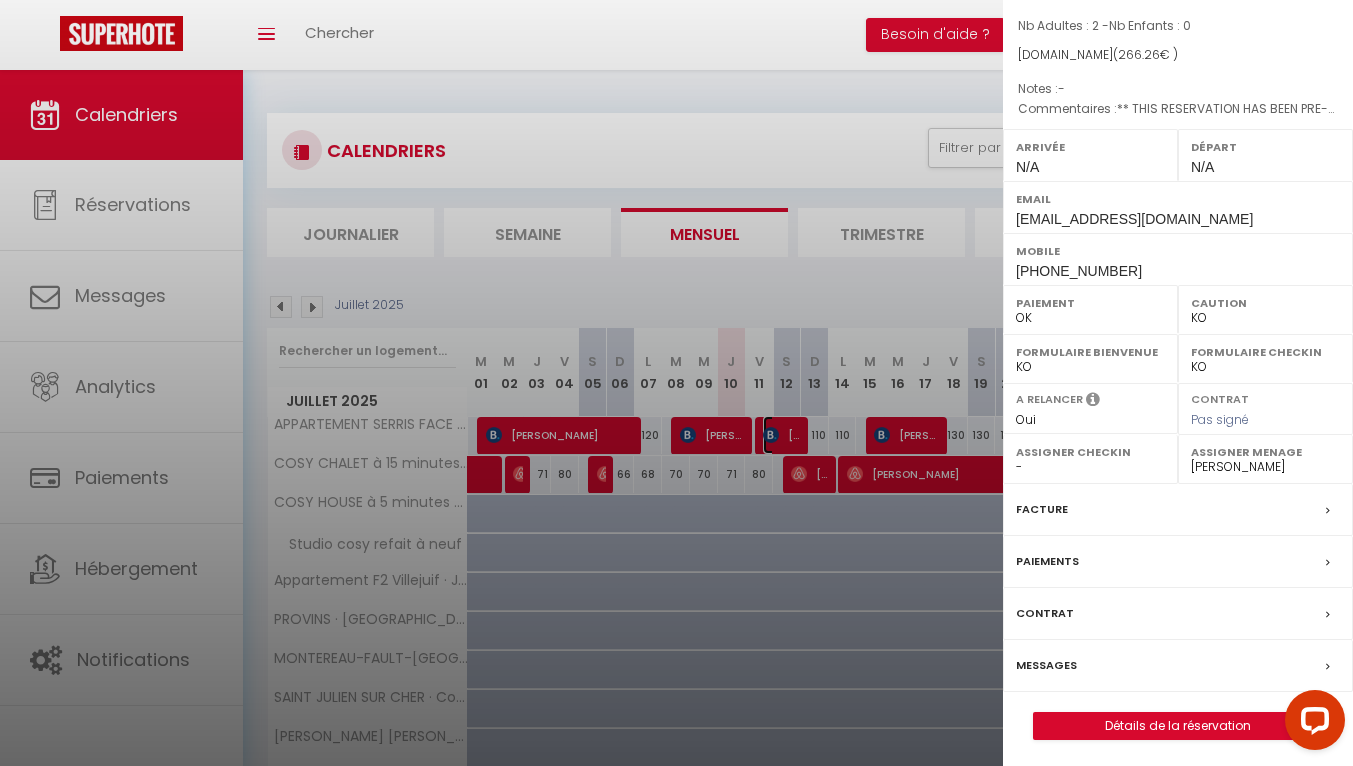 scroll, scrollTop: 186, scrollLeft: 0, axis: vertical 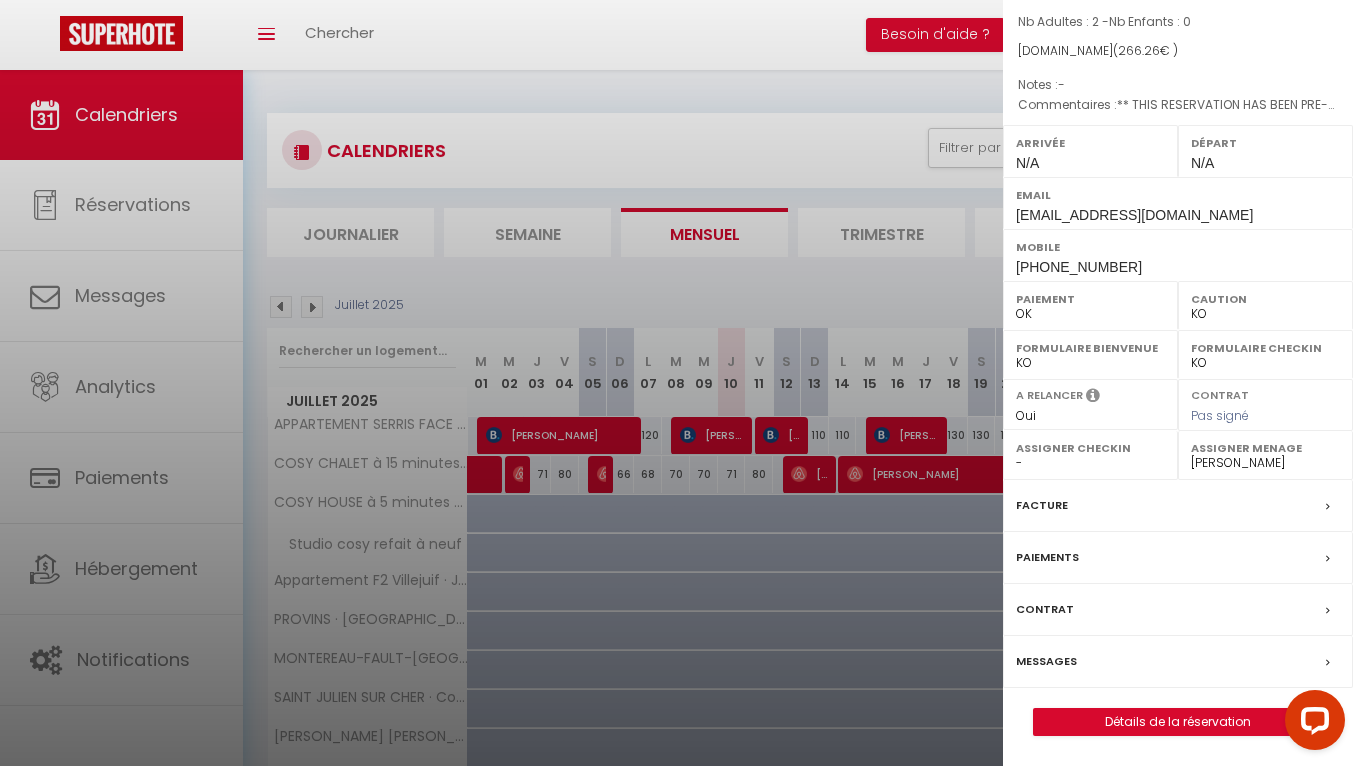 click at bounding box center (676, 383) 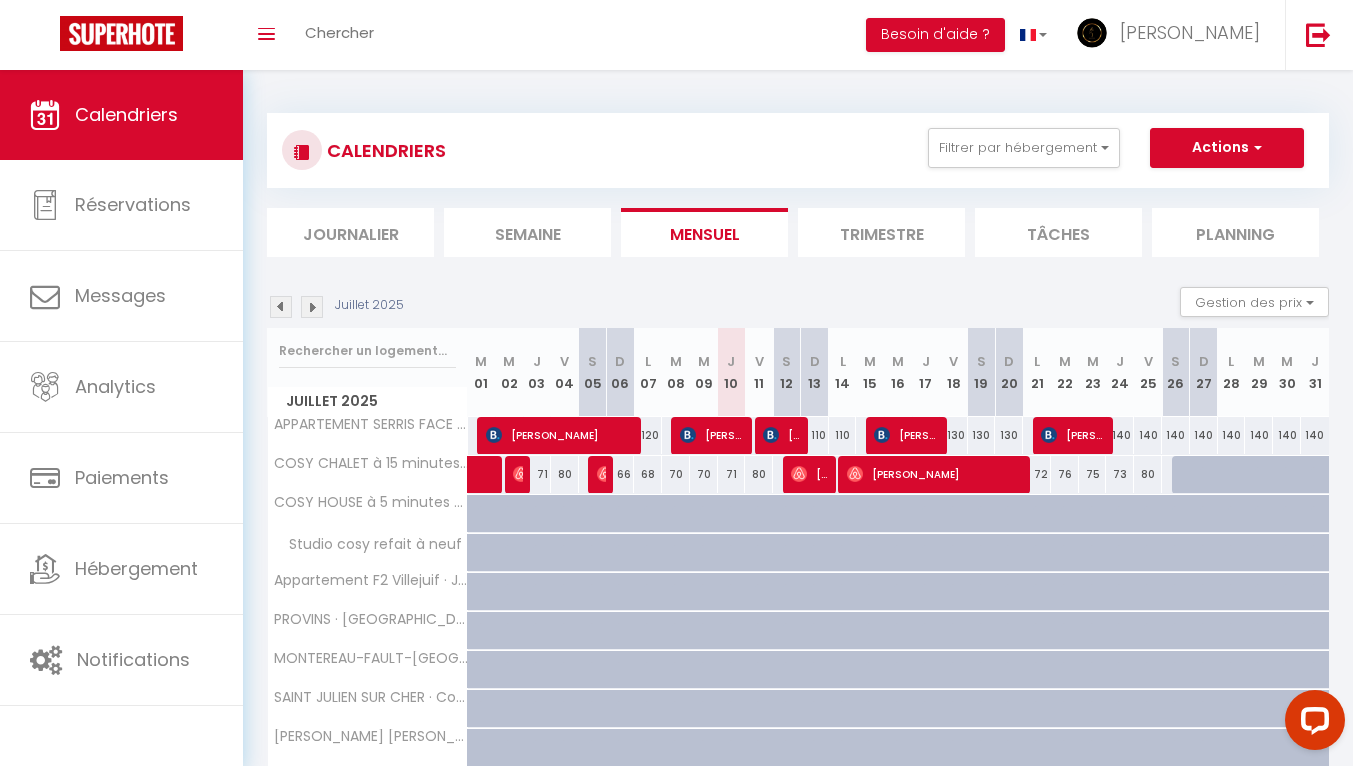click at bounding box center [312, 307] 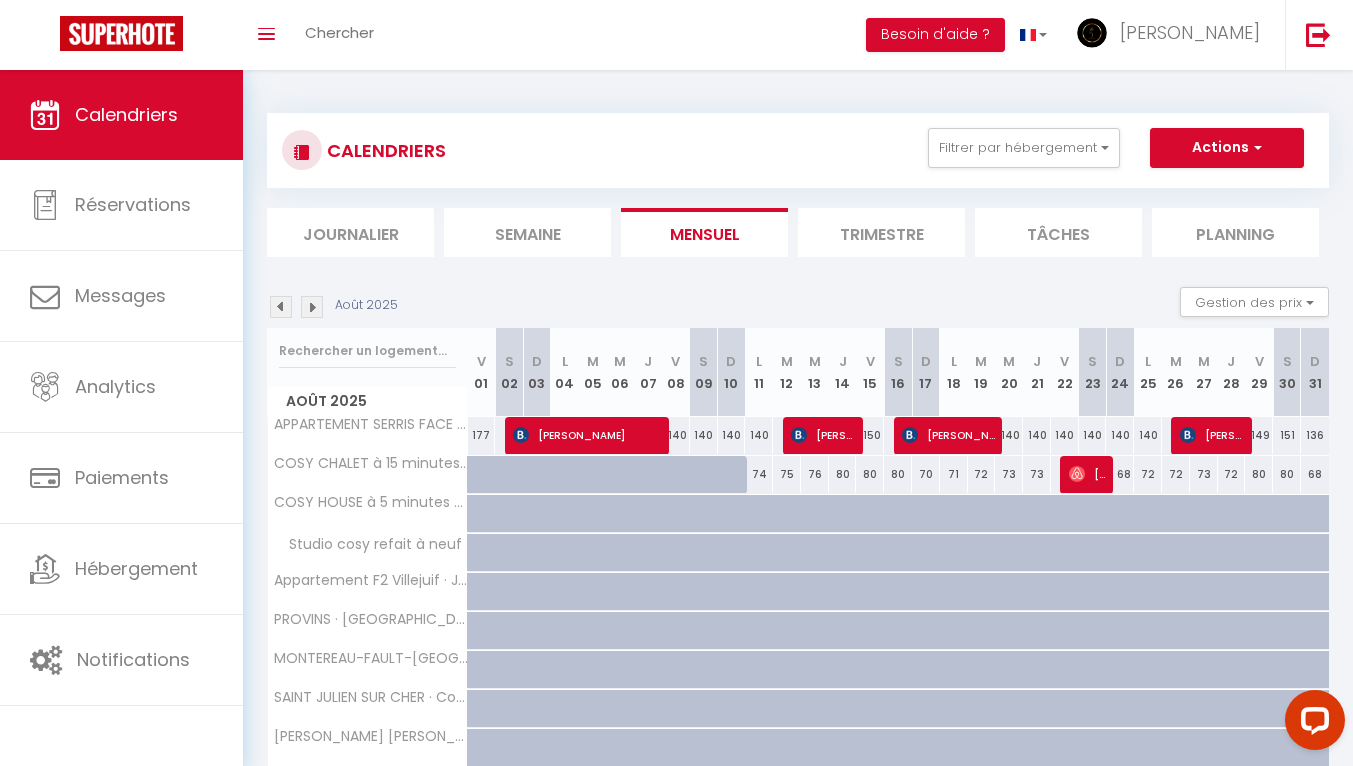 click at bounding box center (312, 307) 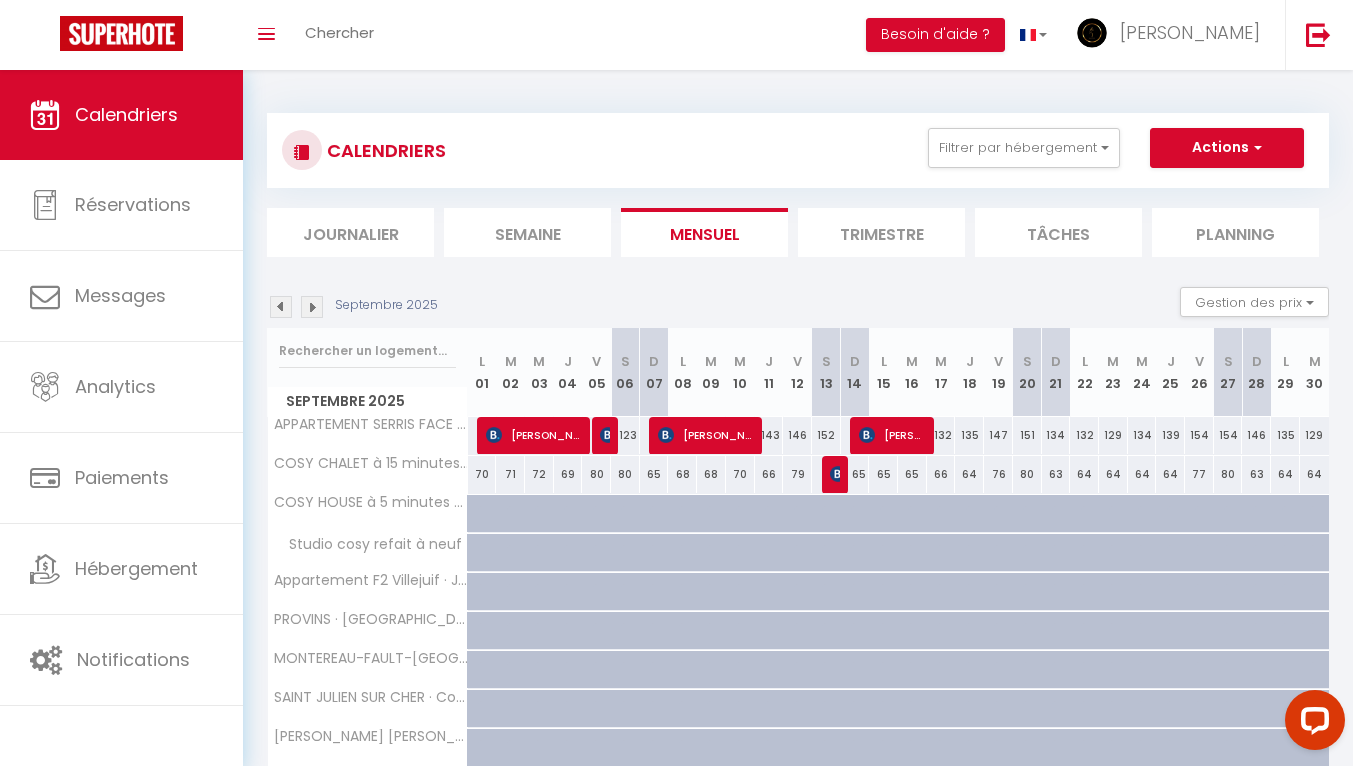 click at bounding box center (312, 307) 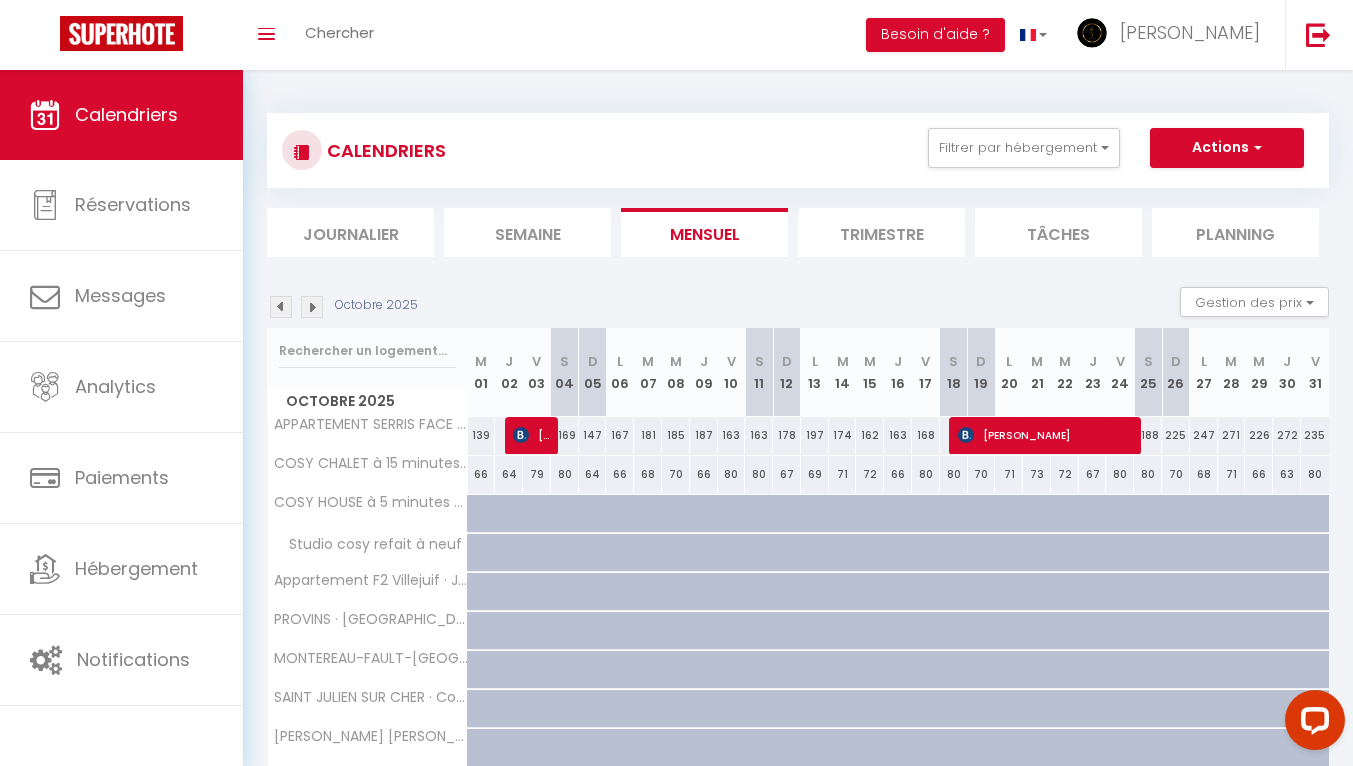 click at bounding box center (312, 307) 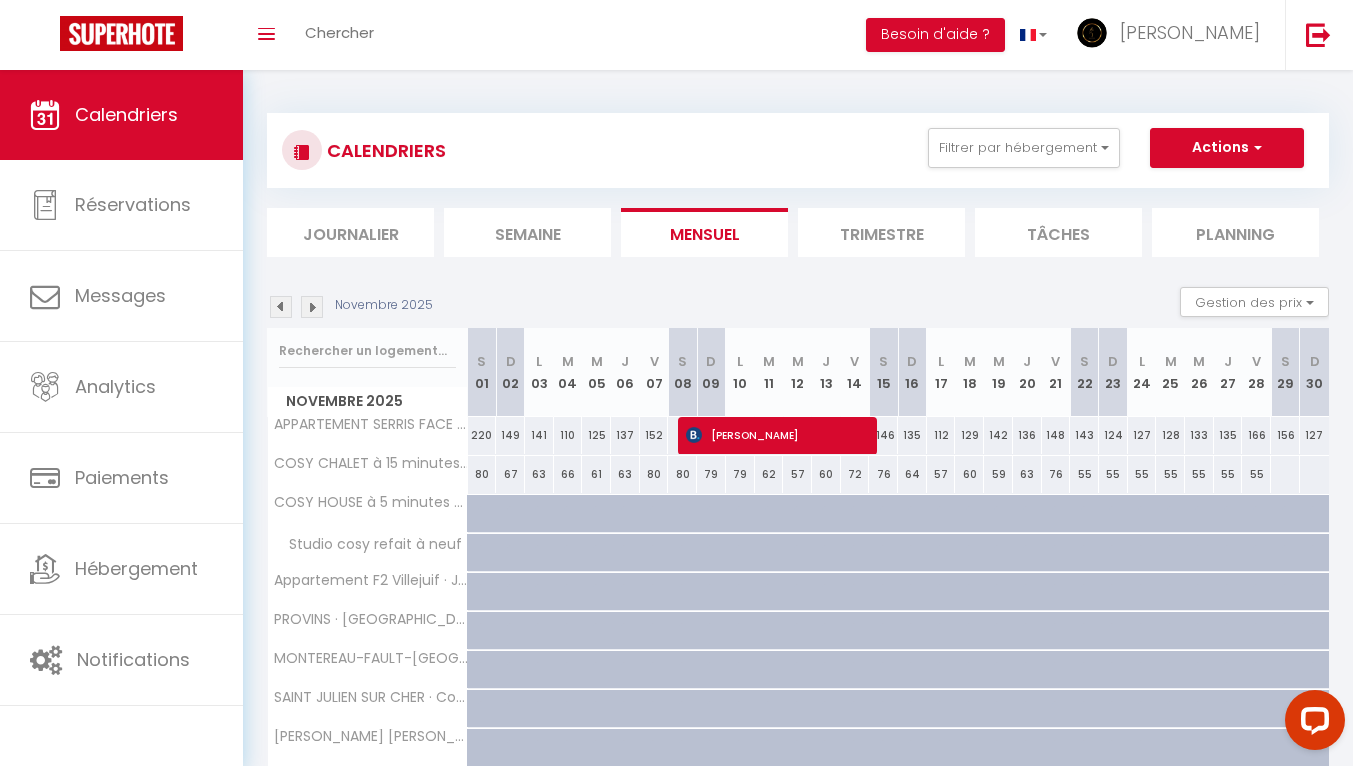 click at bounding box center [312, 307] 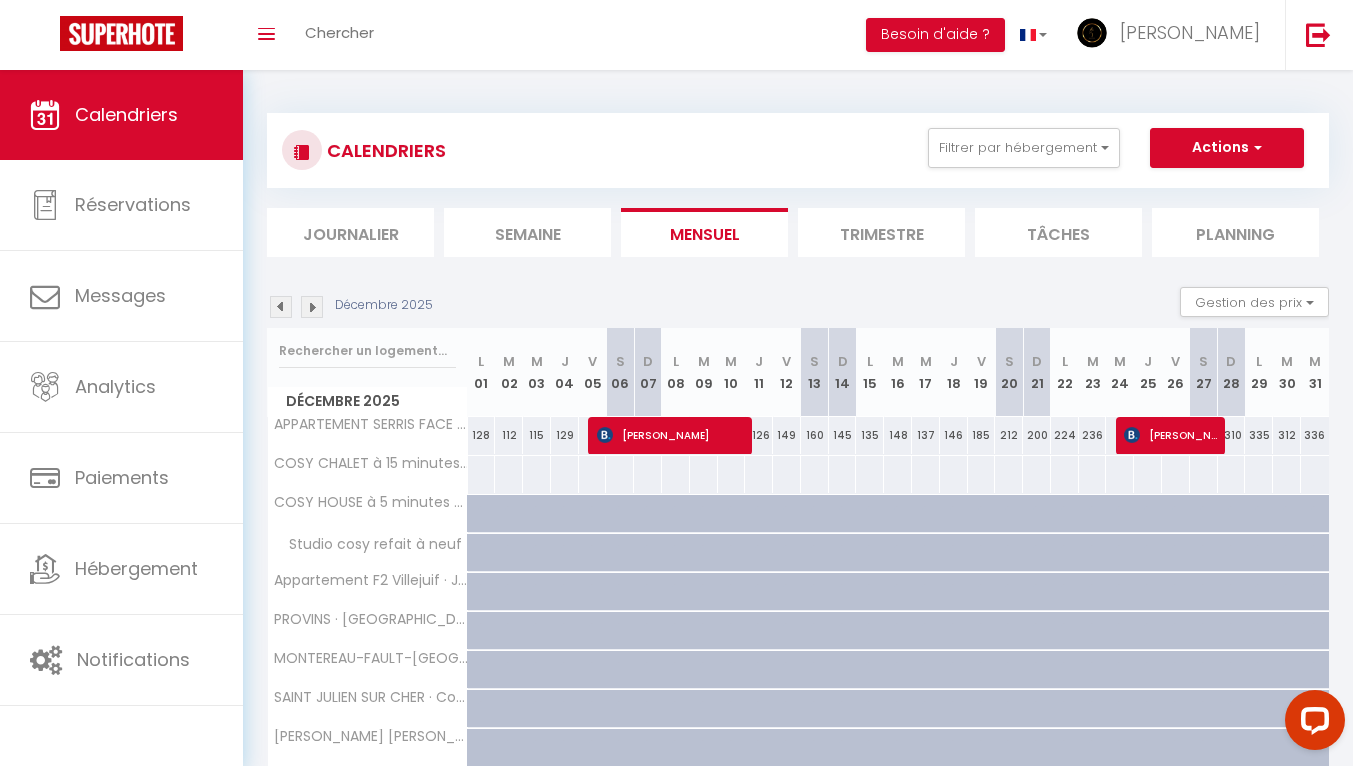 click at bounding box center [312, 307] 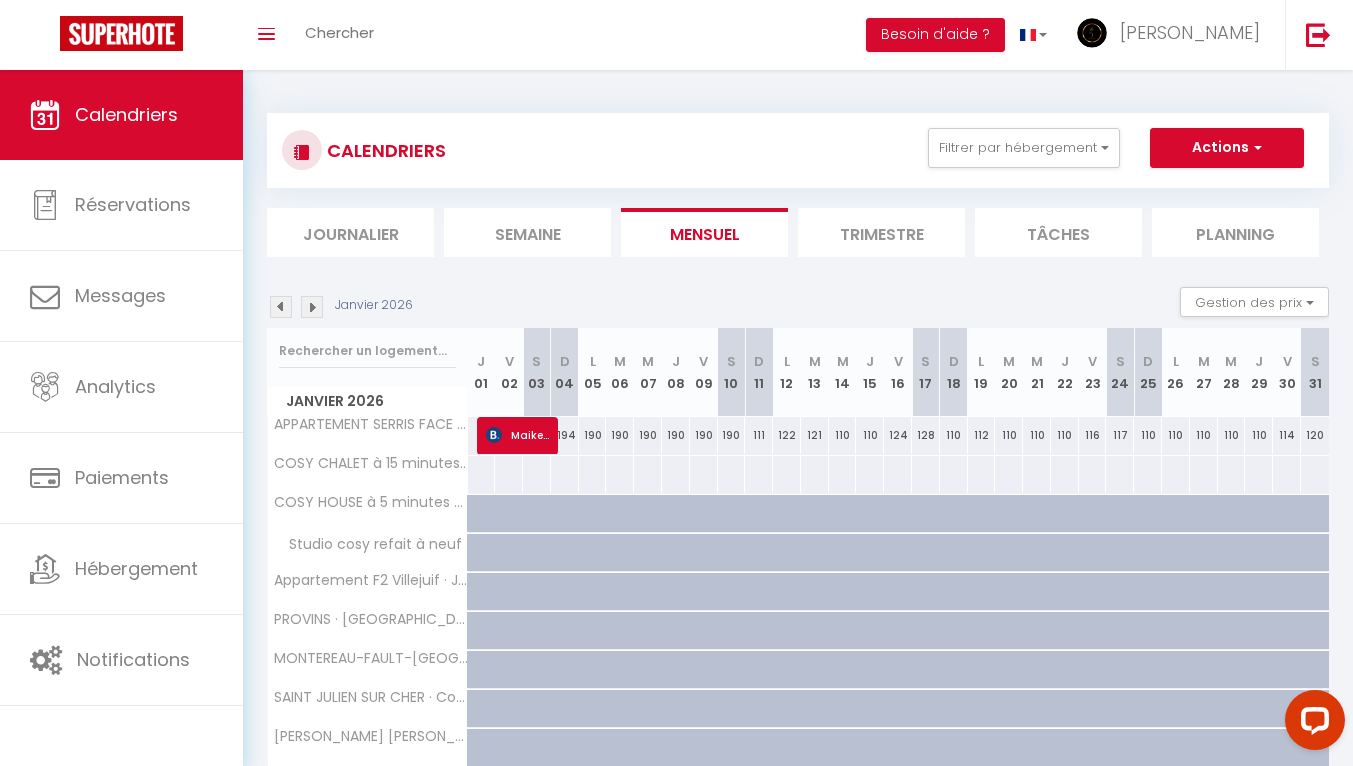 click at bounding box center [312, 307] 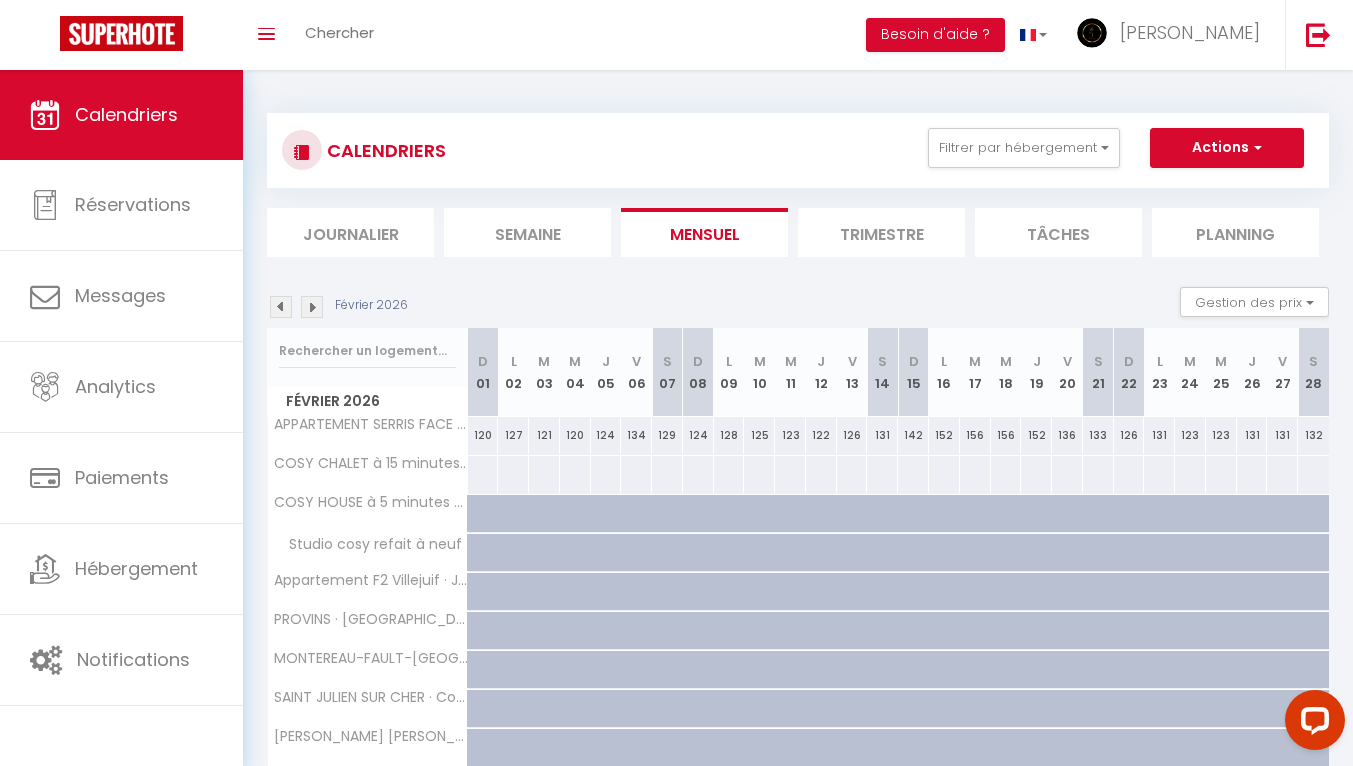click at bounding box center (312, 307) 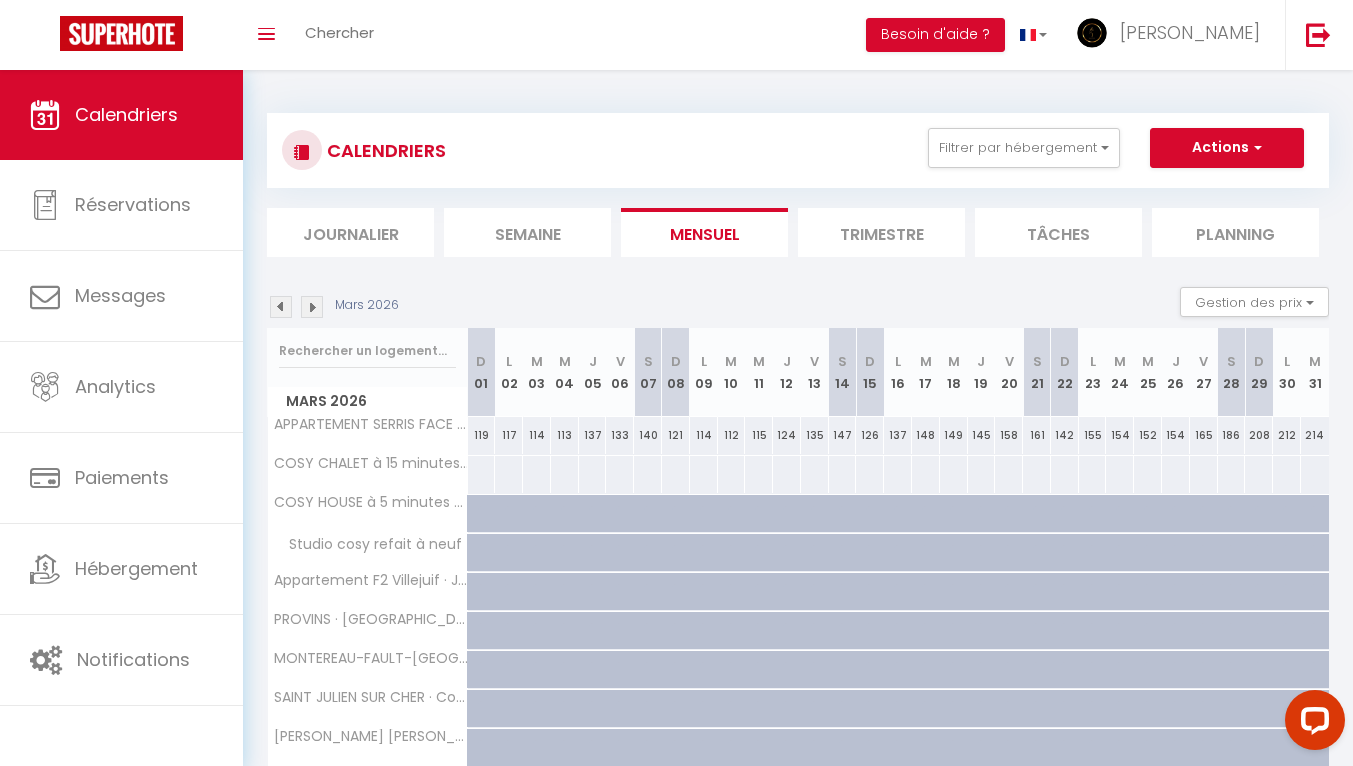 click at bounding box center (312, 307) 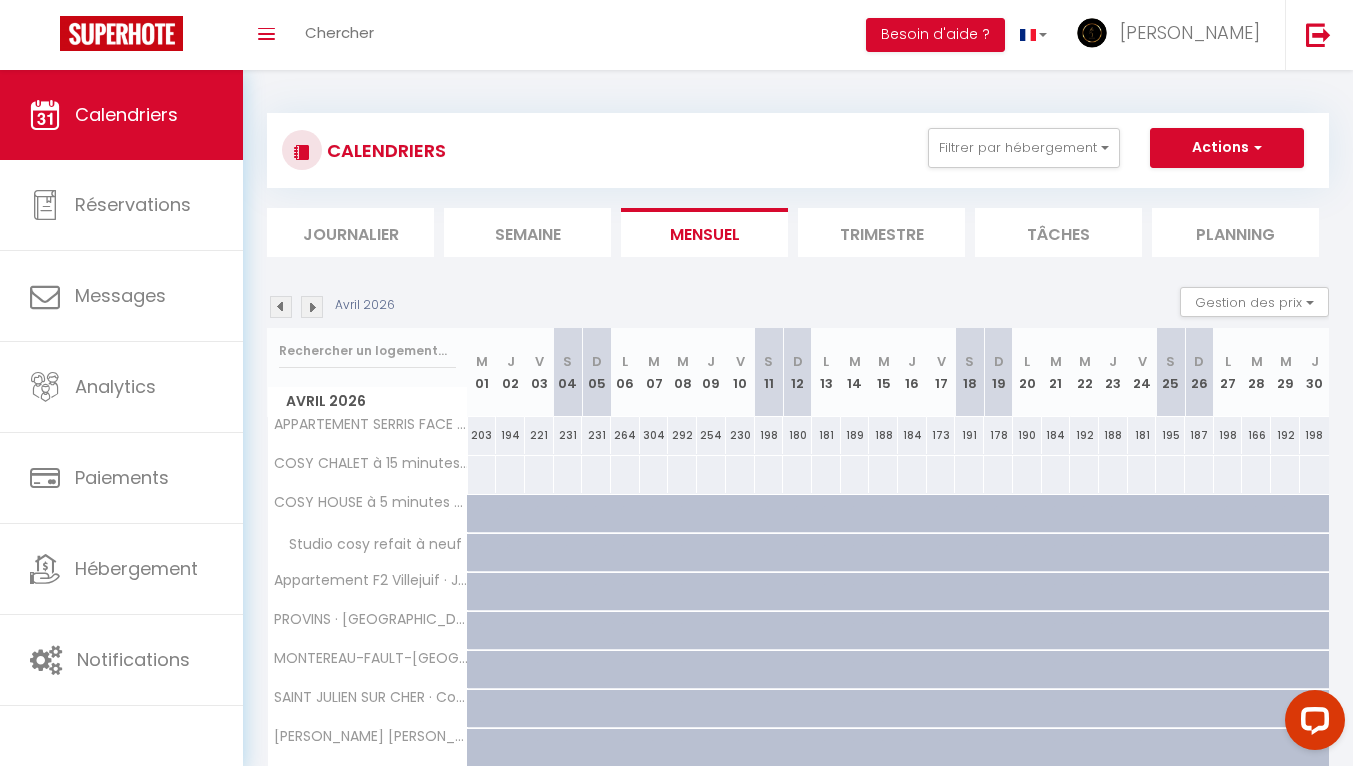 click at bounding box center (312, 307) 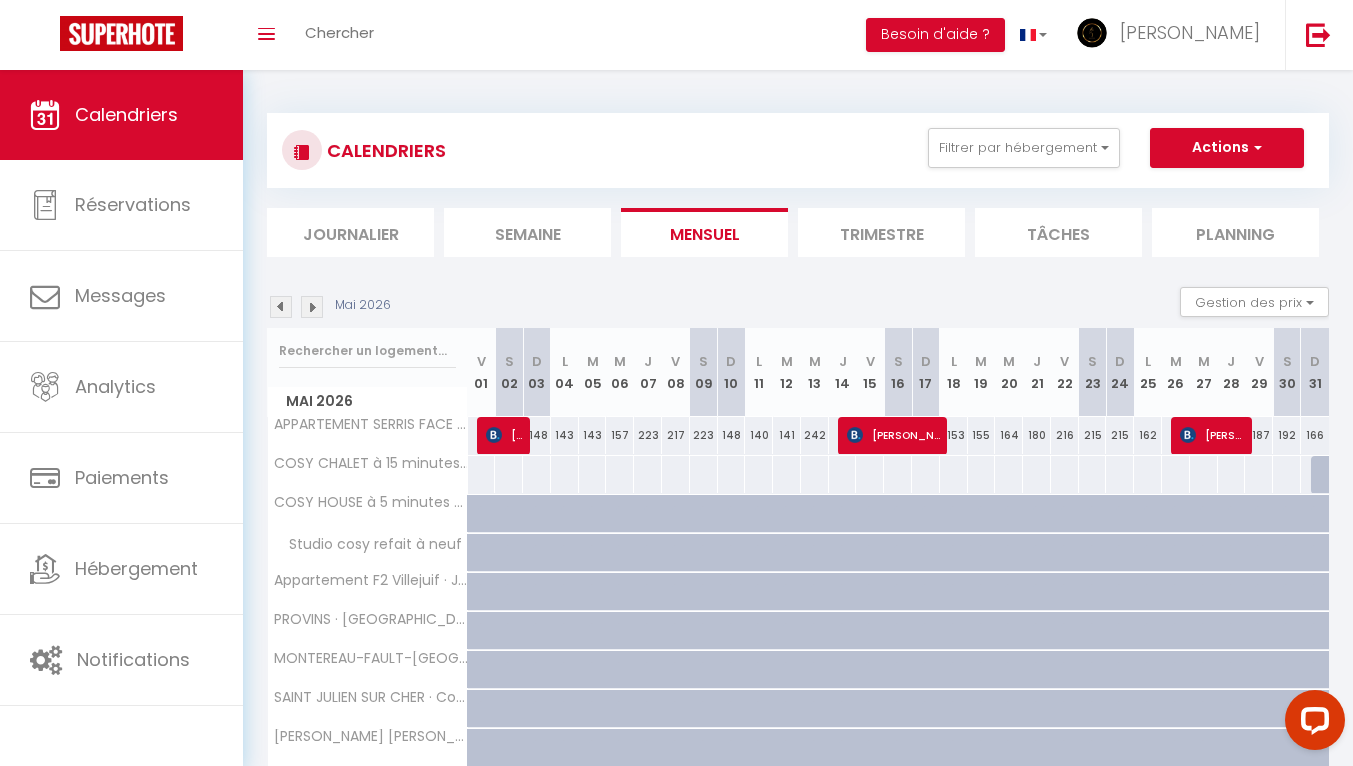 click at bounding box center (312, 307) 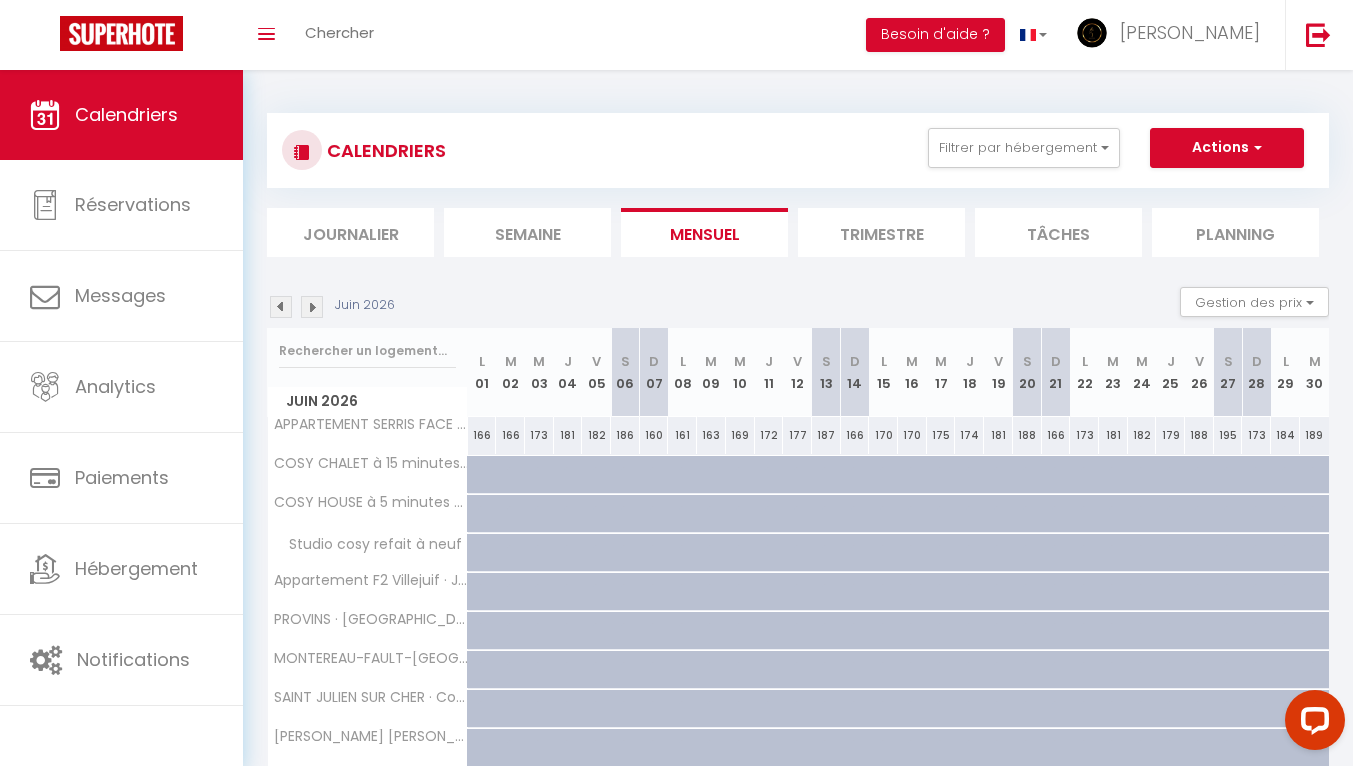 click at bounding box center (312, 307) 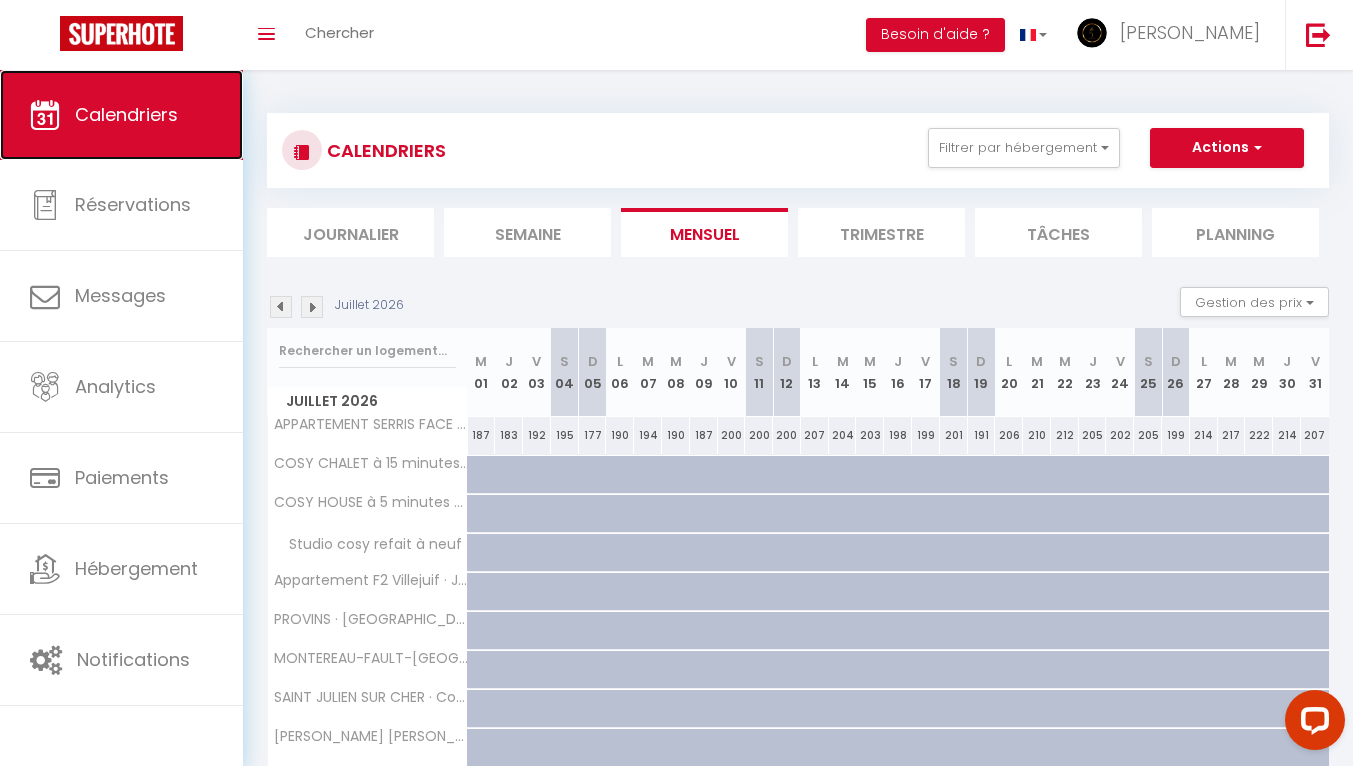 click on "Calendriers" at bounding box center (126, 114) 